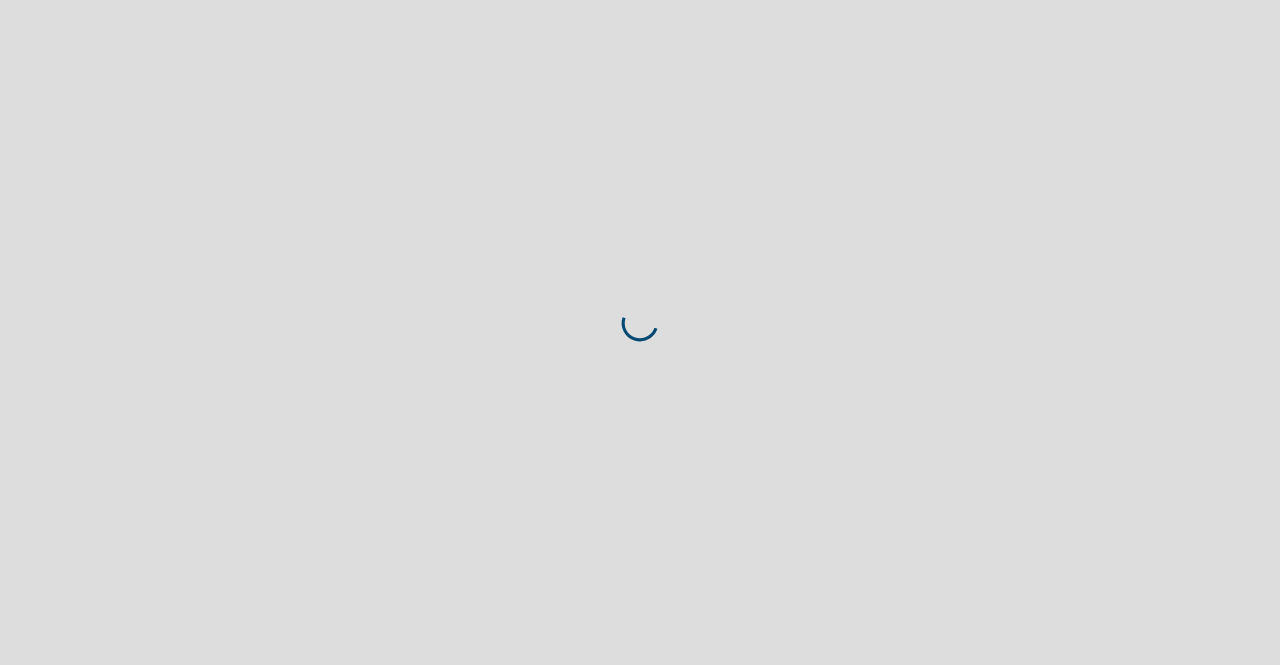scroll, scrollTop: 0, scrollLeft: 0, axis: both 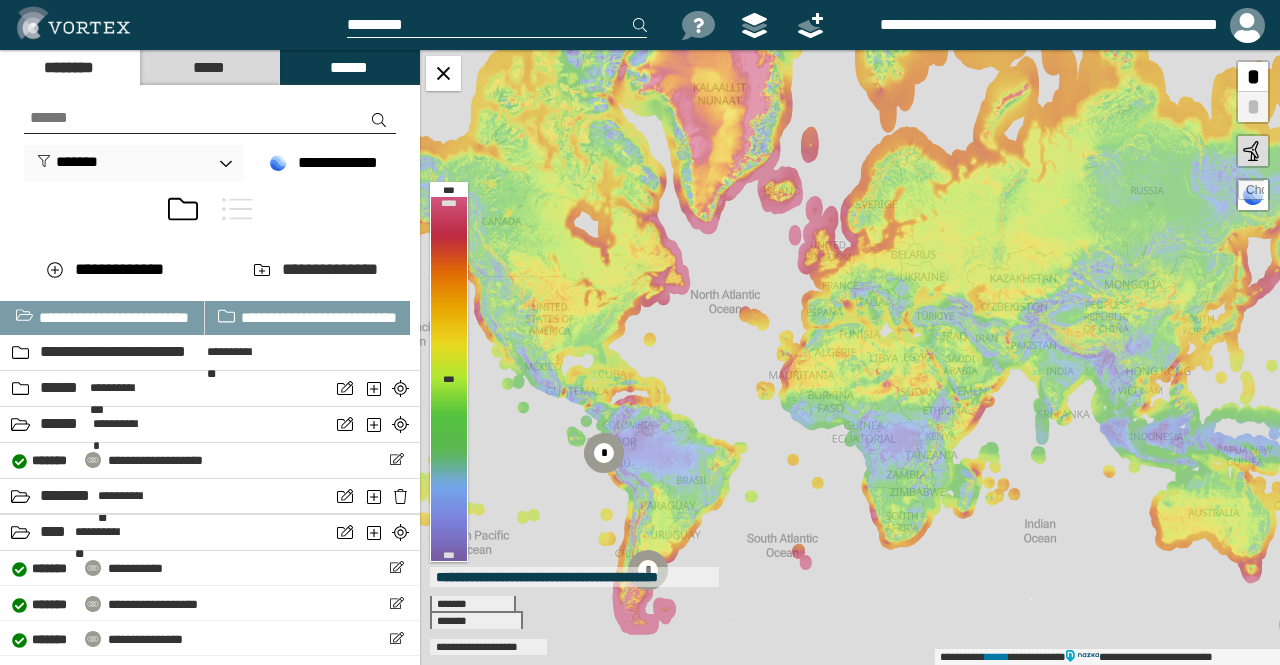 drag, startPoint x: 728, startPoint y: 359, endPoint x: 712, endPoint y: 371, distance: 20 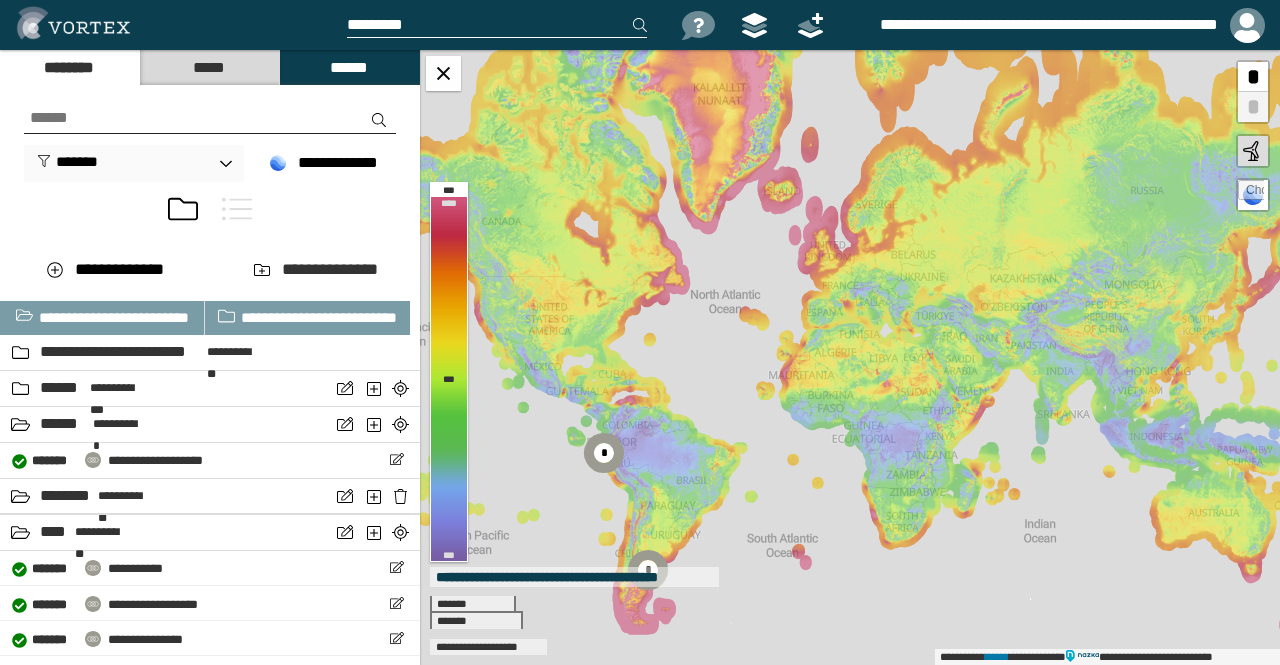 click on "[NUMBER] [STREET] [CITY], [STATE] [ZIP]" at bounding box center (850, 357) 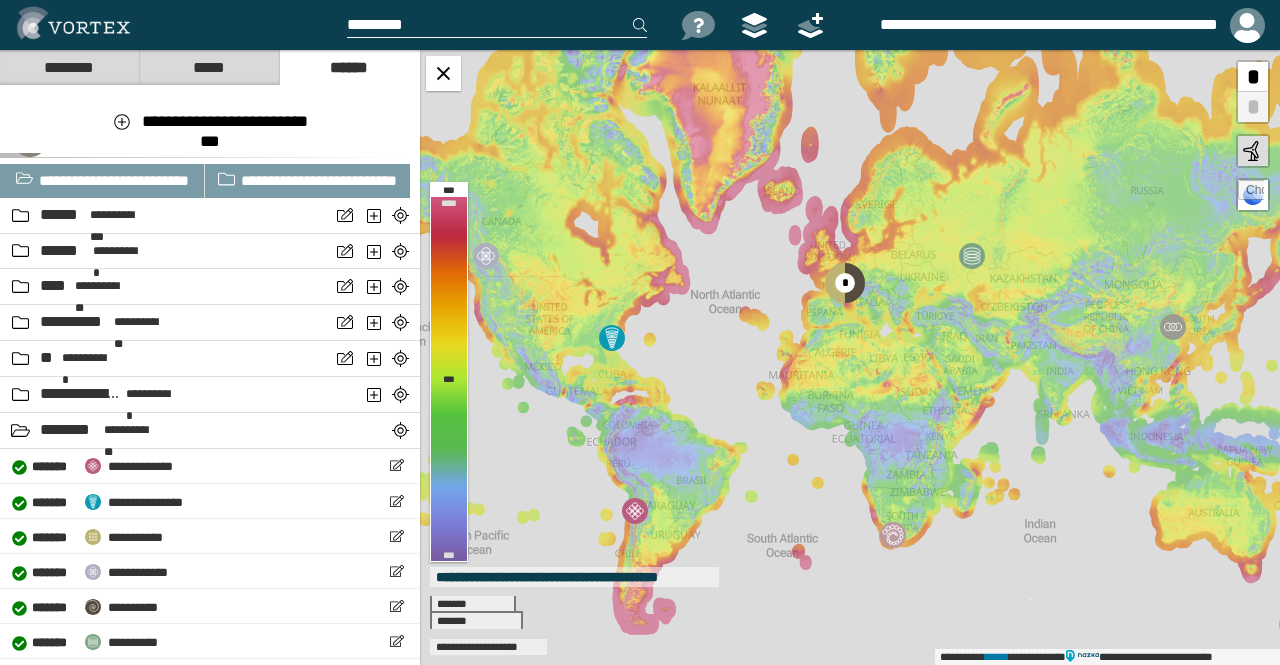 scroll, scrollTop: 0, scrollLeft: 0, axis: both 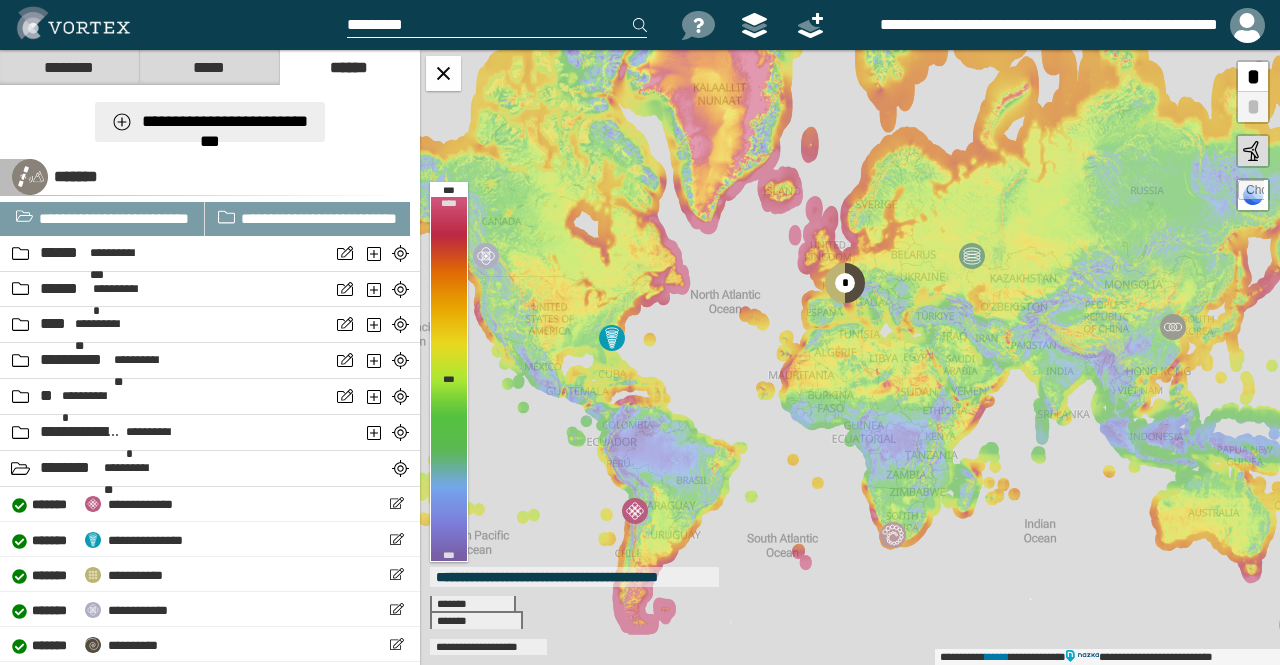 click on "**********" at bounding box center (209, 122) 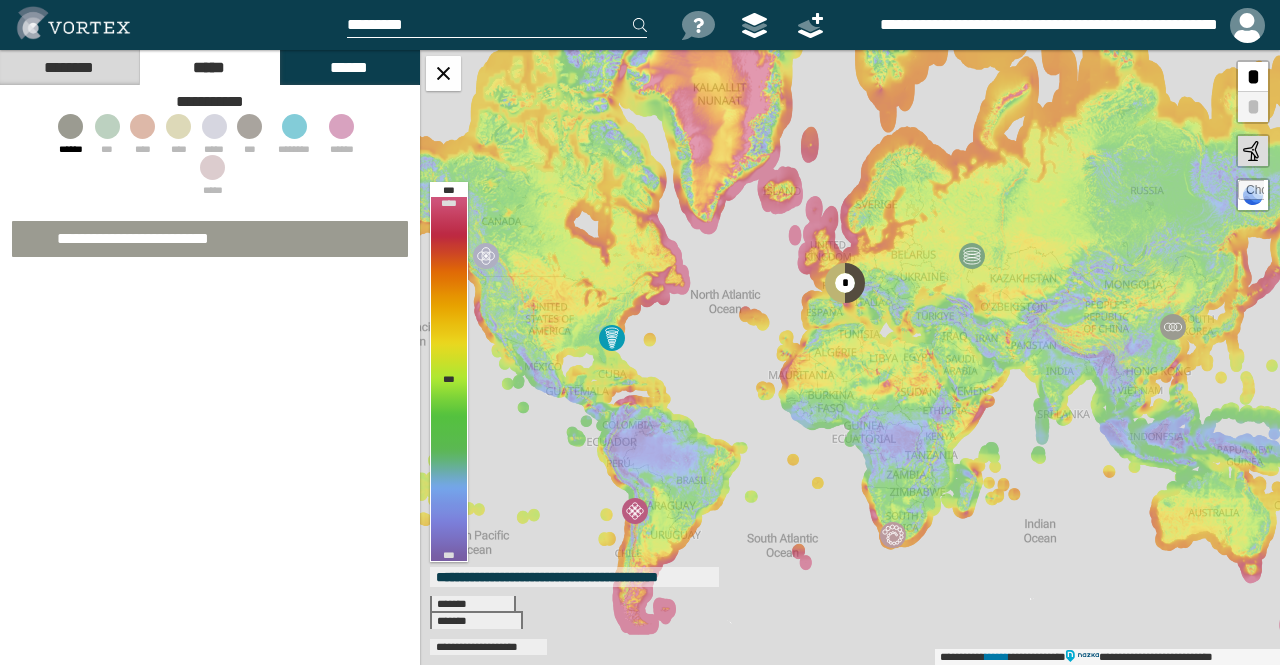 select on "*" 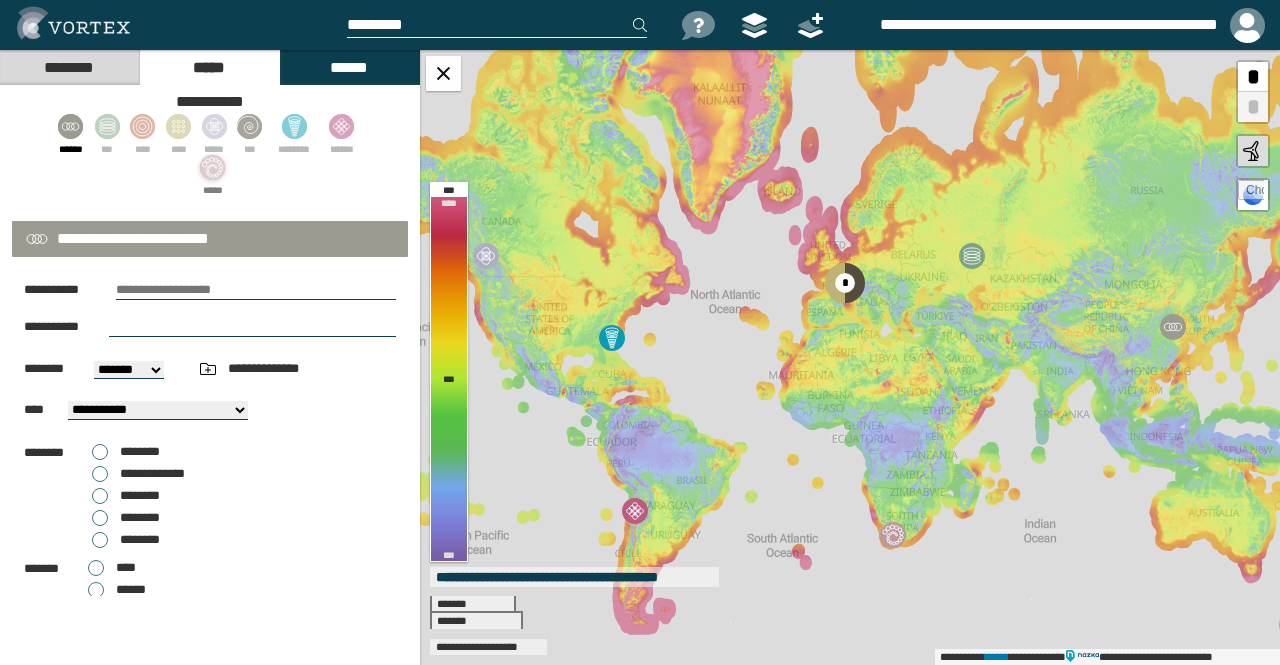 click 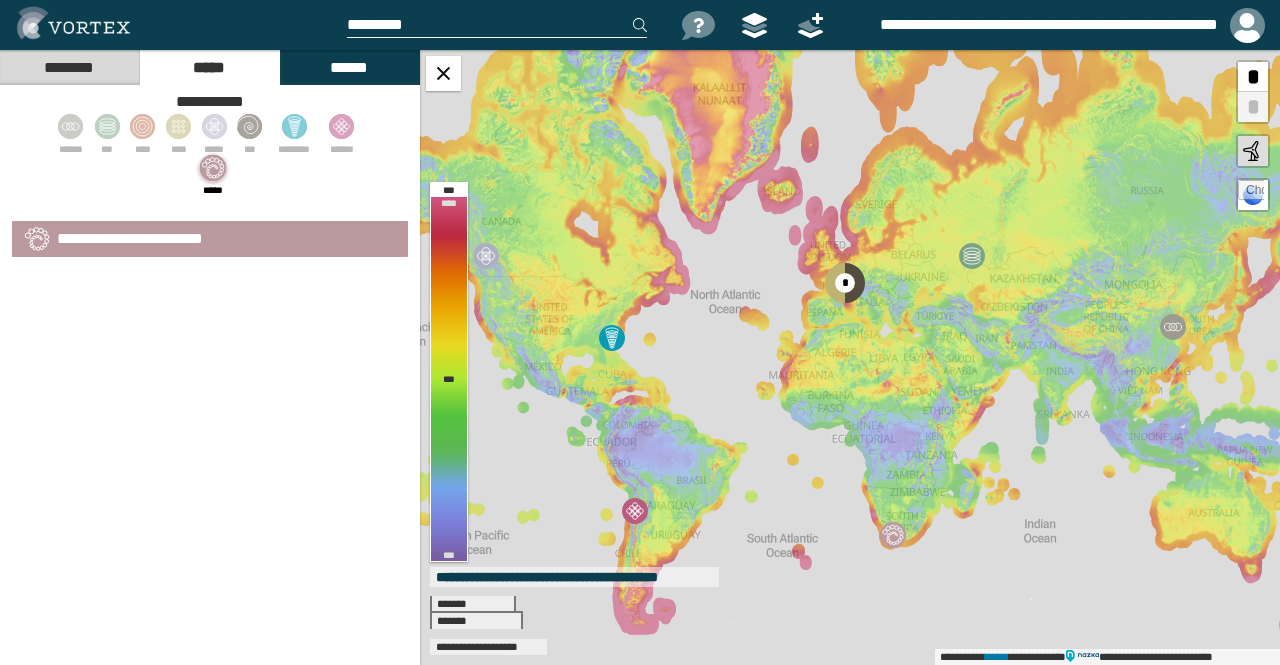 select on "*" 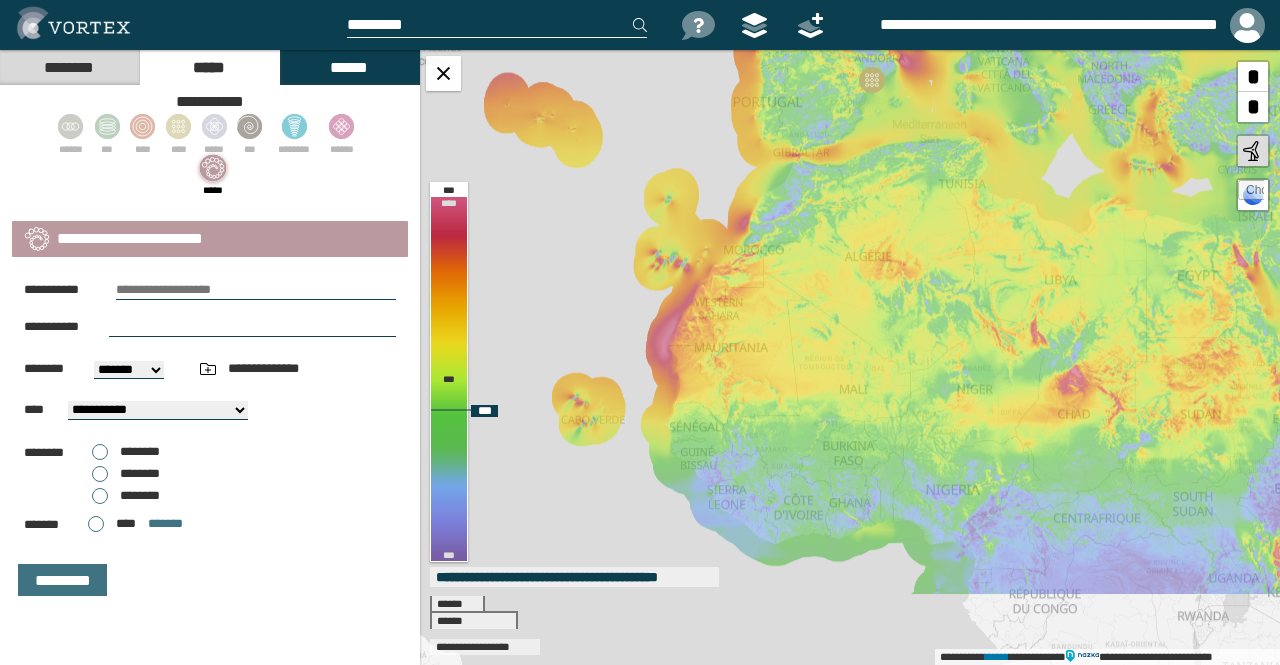 drag, startPoint x: 810, startPoint y: 360, endPoint x: 828, endPoint y: 75, distance: 285.56784 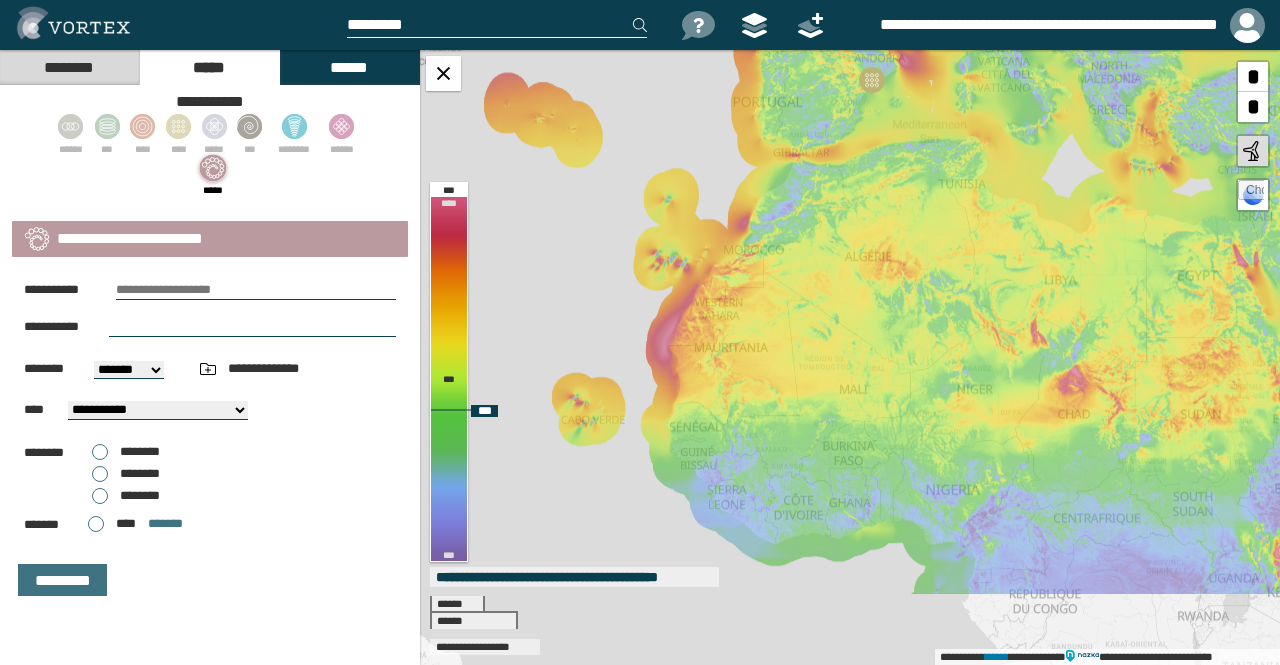 click on "**********" at bounding box center (850, 357) 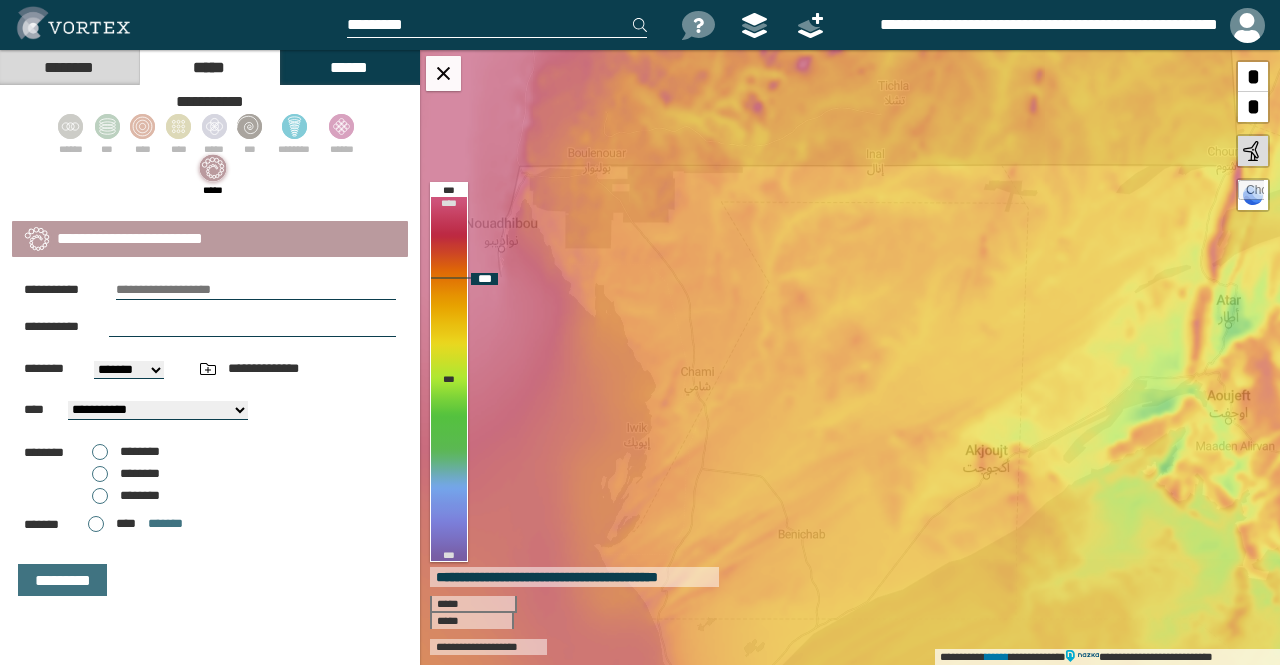 drag, startPoint x: 752, startPoint y: 236, endPoint x: 690, endPoint y: 480, distance: 251.75385 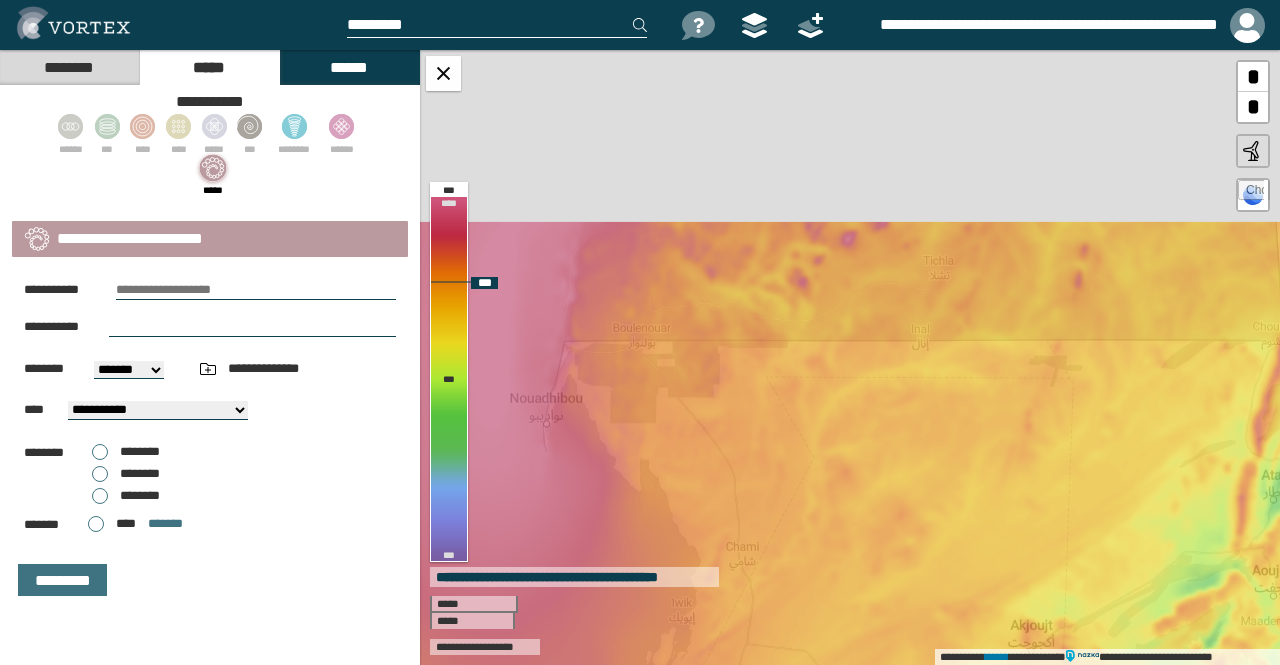 drag, startPoint x: 708, startPoint y: 302, endPoint x: 753, endPoint y: 483, distance: 186.51006 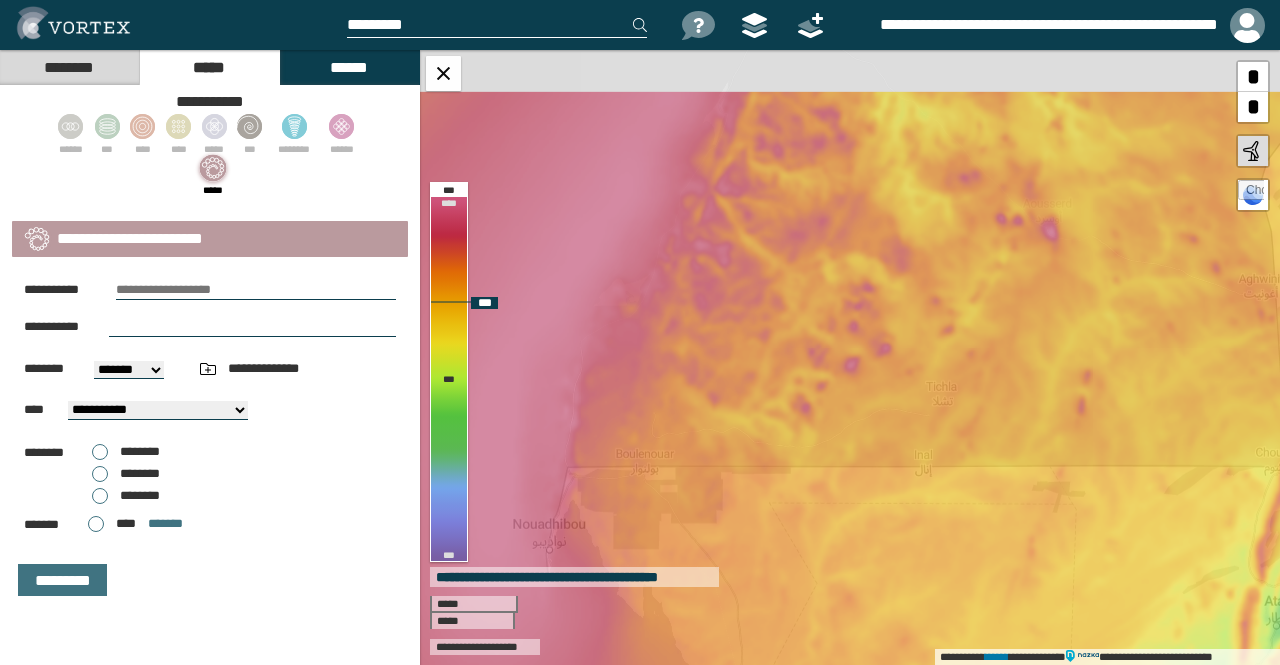 drag, startPoint x: 753, startPoint y: 319, endPoint x: 755, endPoint y: 428, distance: 109.01835 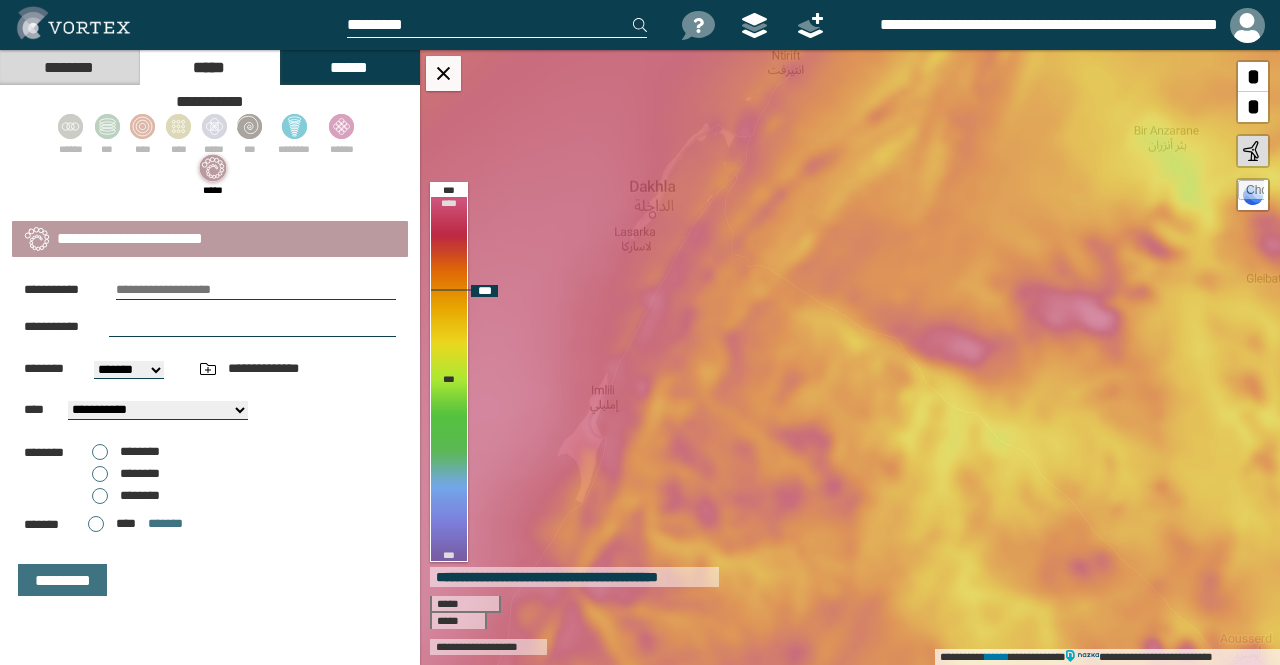 click at bounding box center (1251, 193) 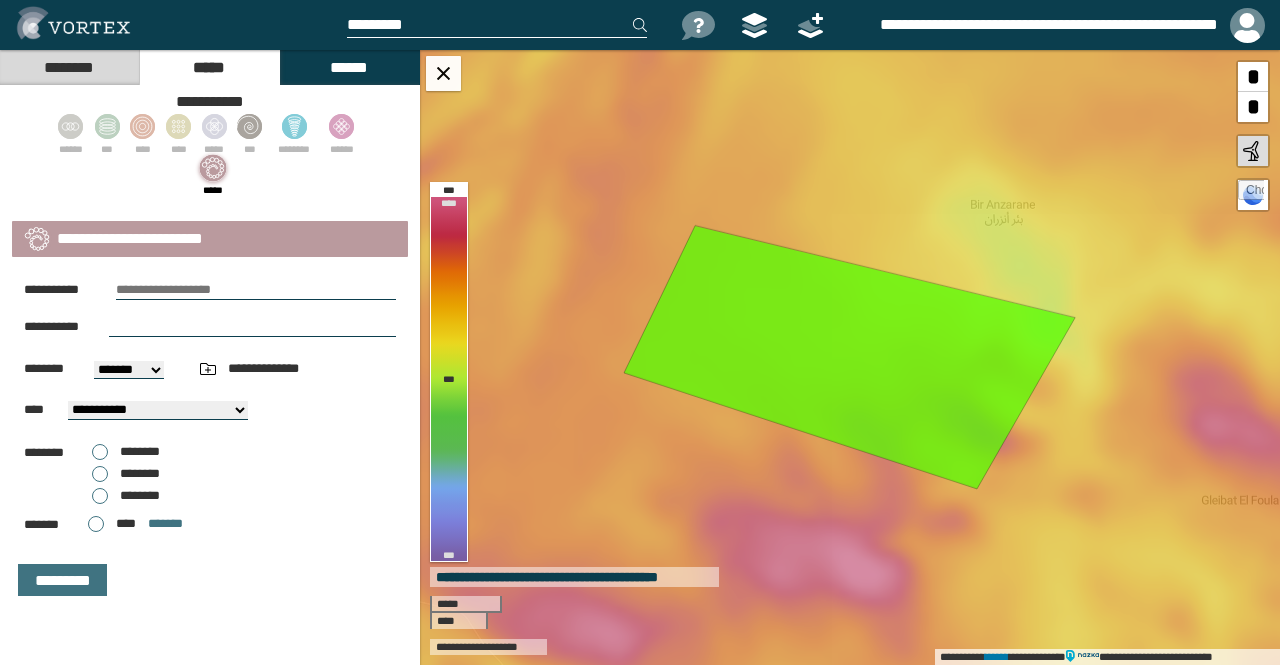 click 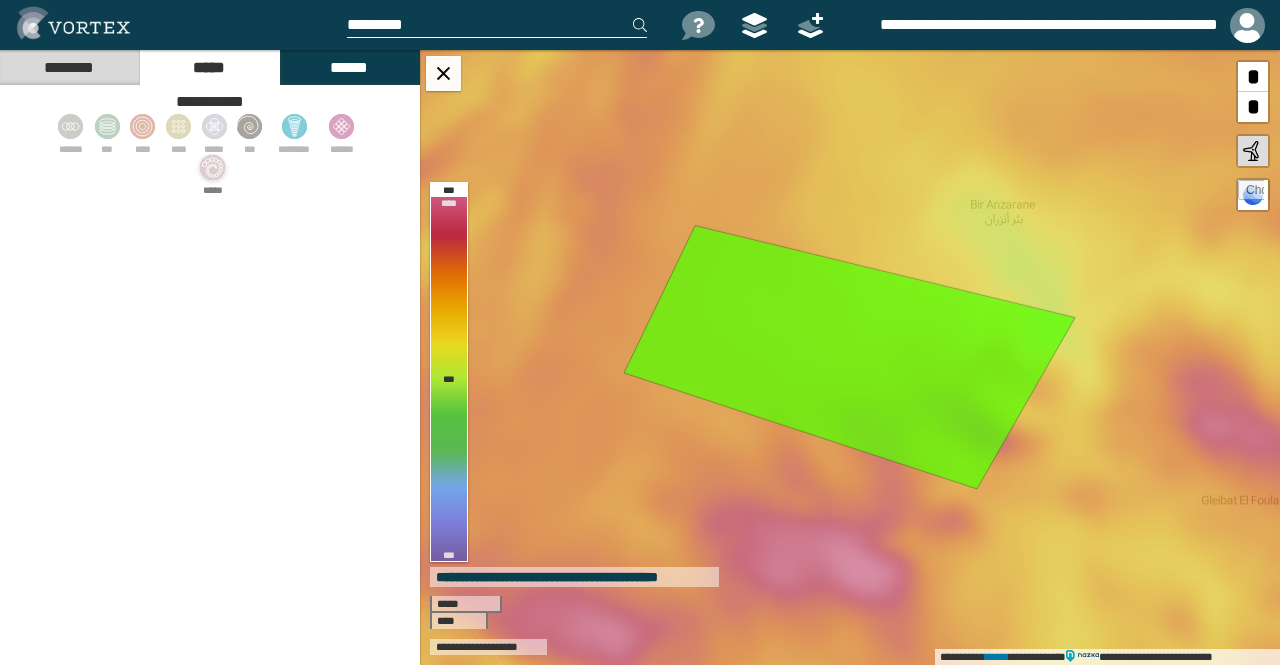 click 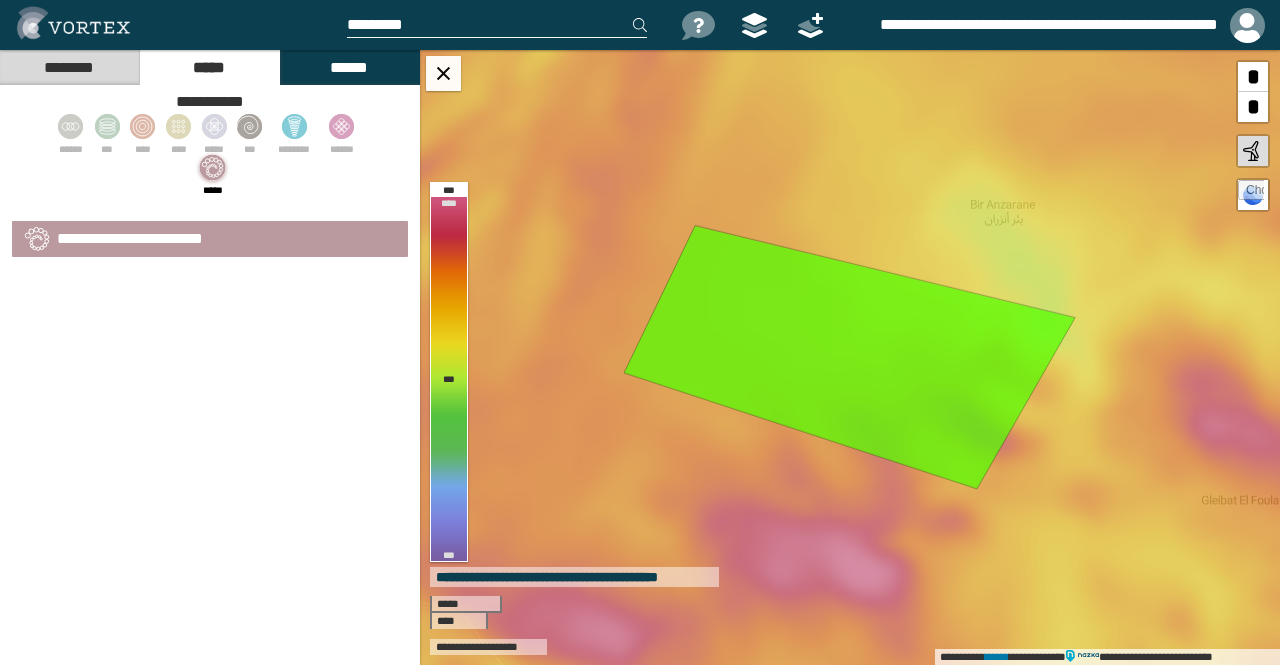 select on "*" 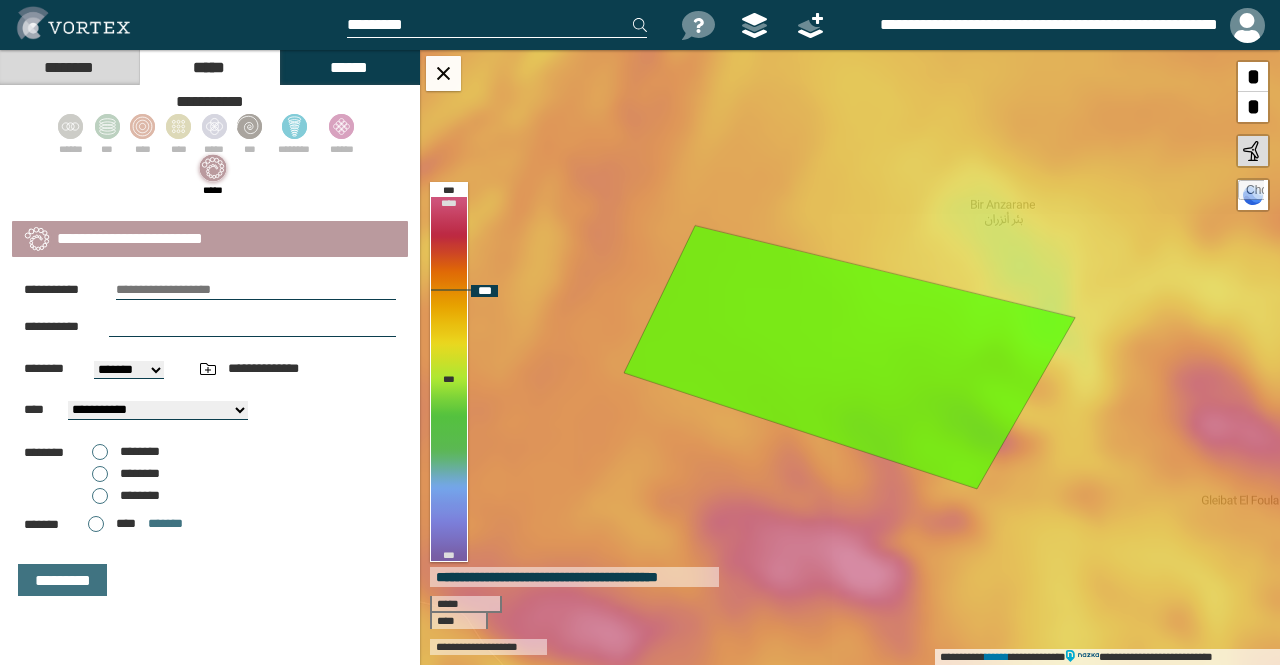 click 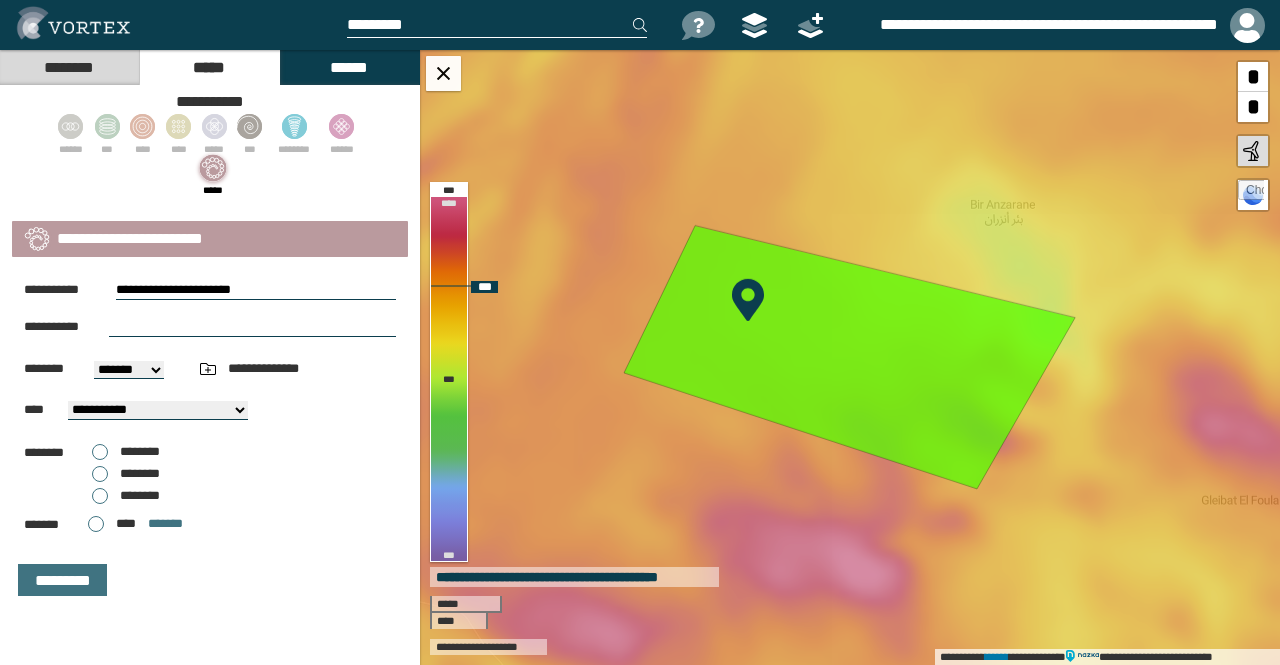 select on "**" 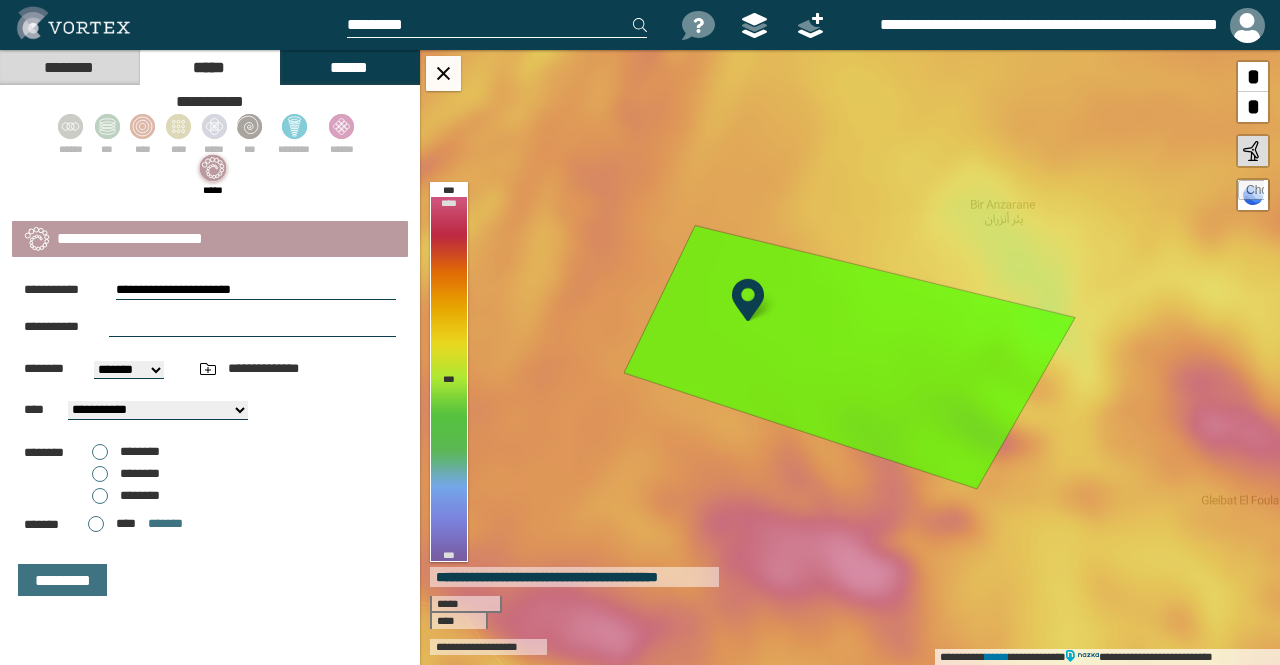 click on "[FIRST] [LAST] [PHONE]" at bounding box center (129, 370) 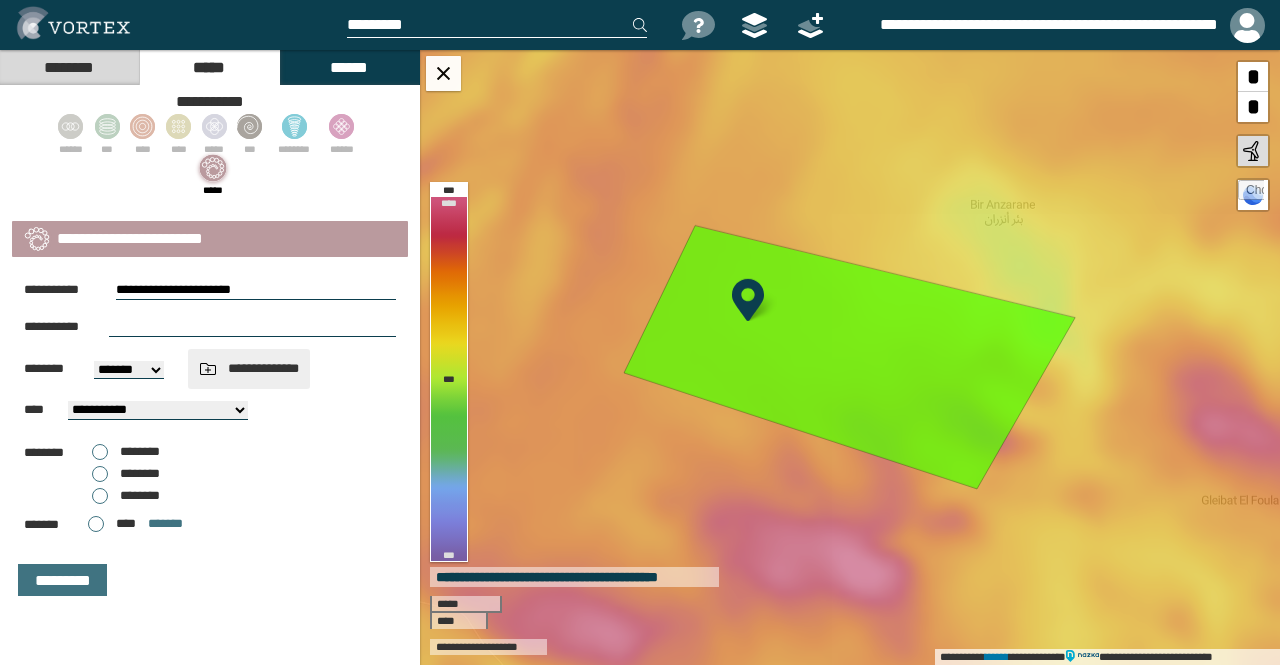 click on "**********" at bounding box center [249, 368] 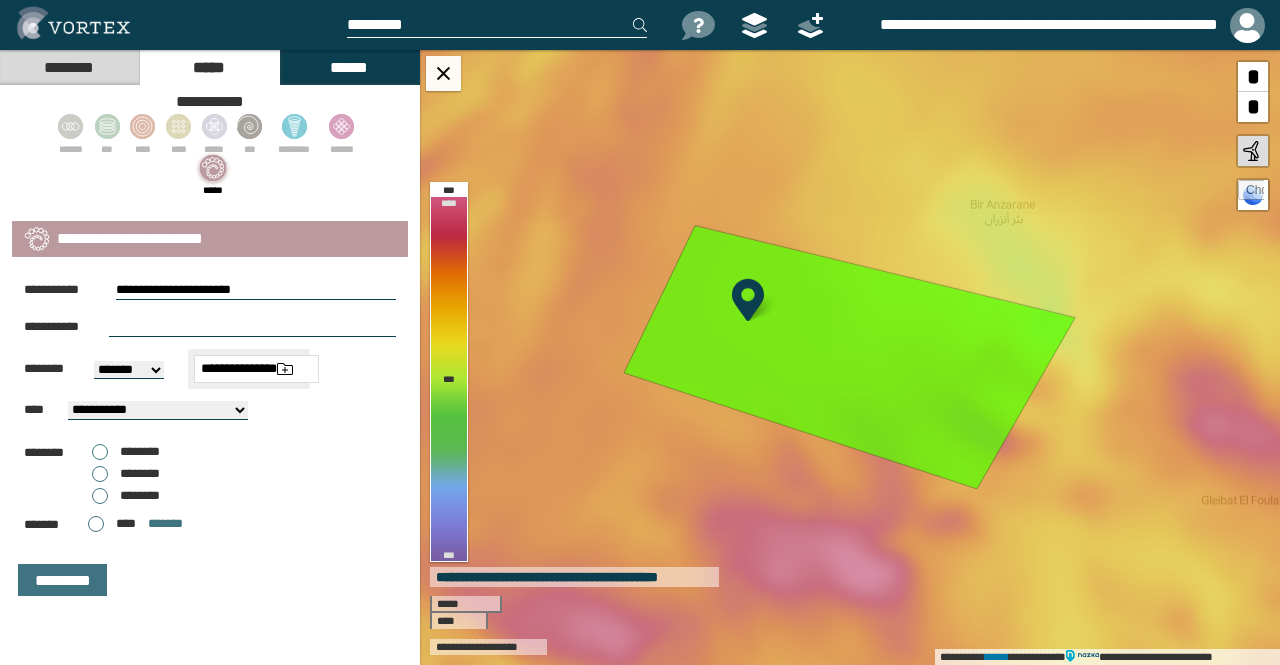 scroll, scrollTop: 0, scrollLeft: 12, axis: horizontal 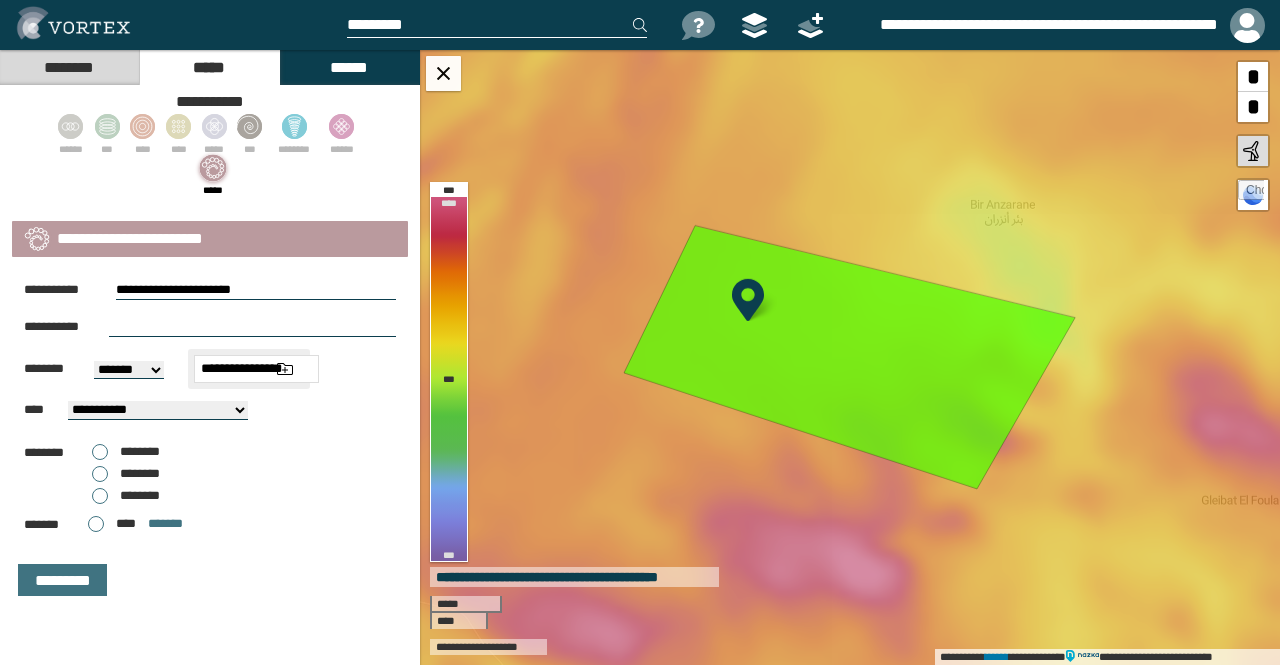 type on "[PHONE]" 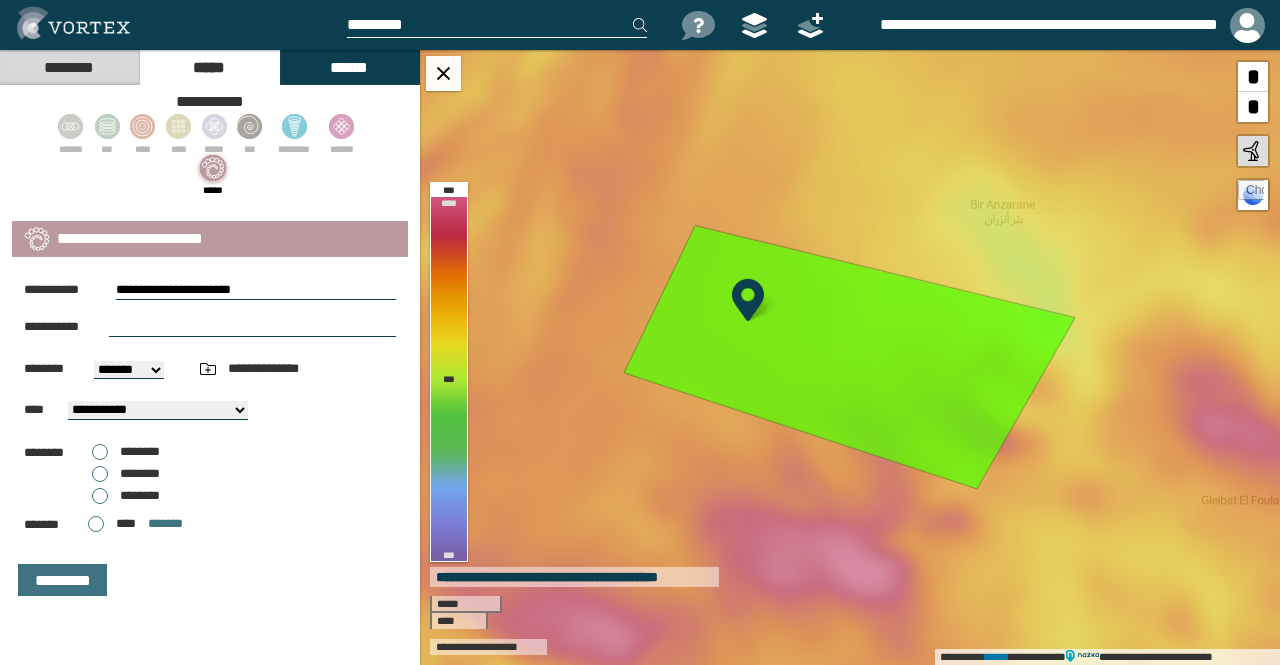 click on "******" at bounding box center [349, 67] 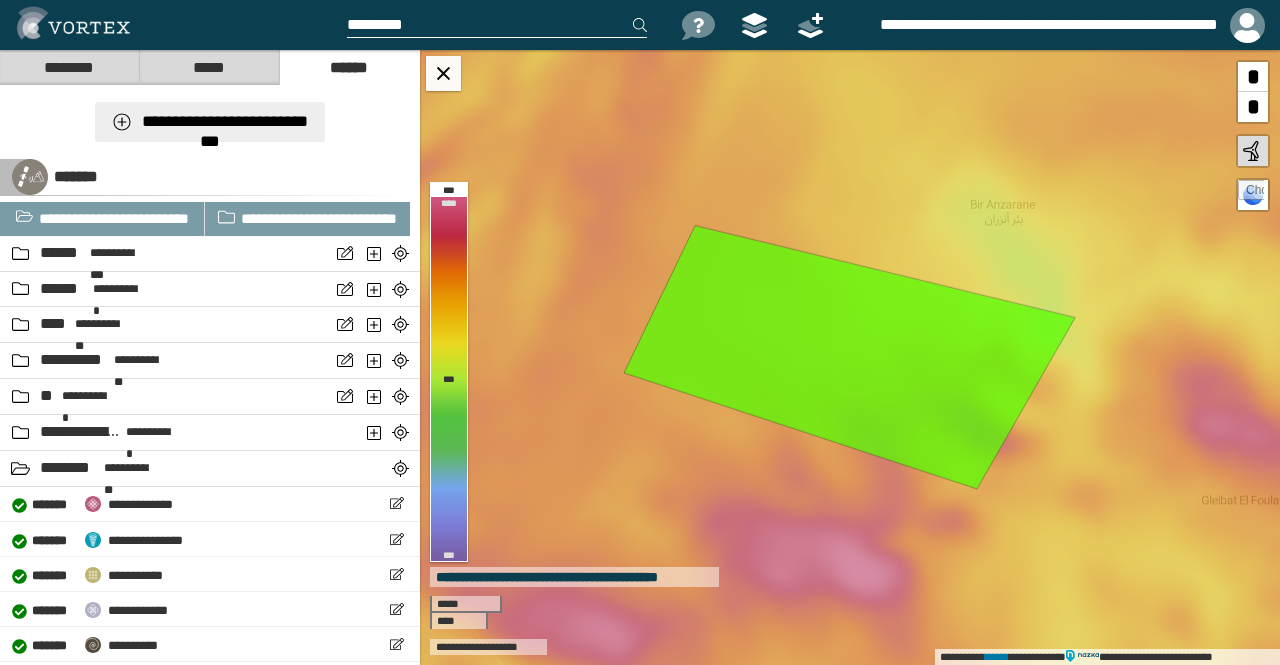 click on "**********" at bounding box center (209, 122) 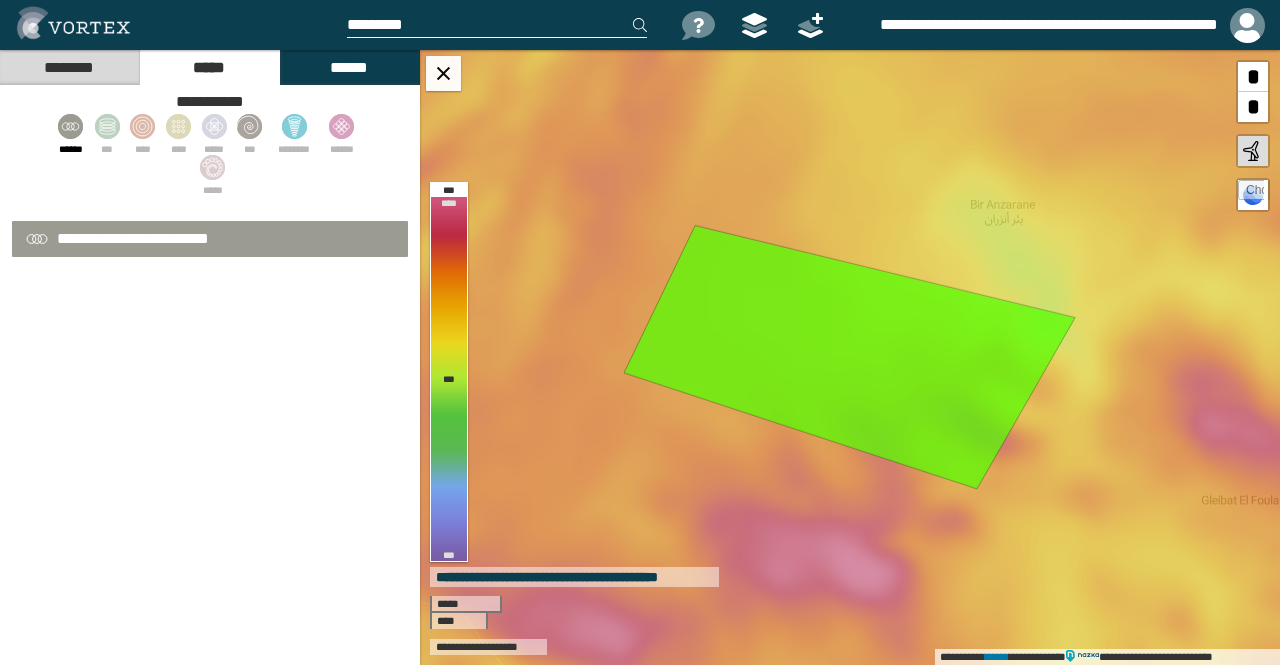 select on "*" 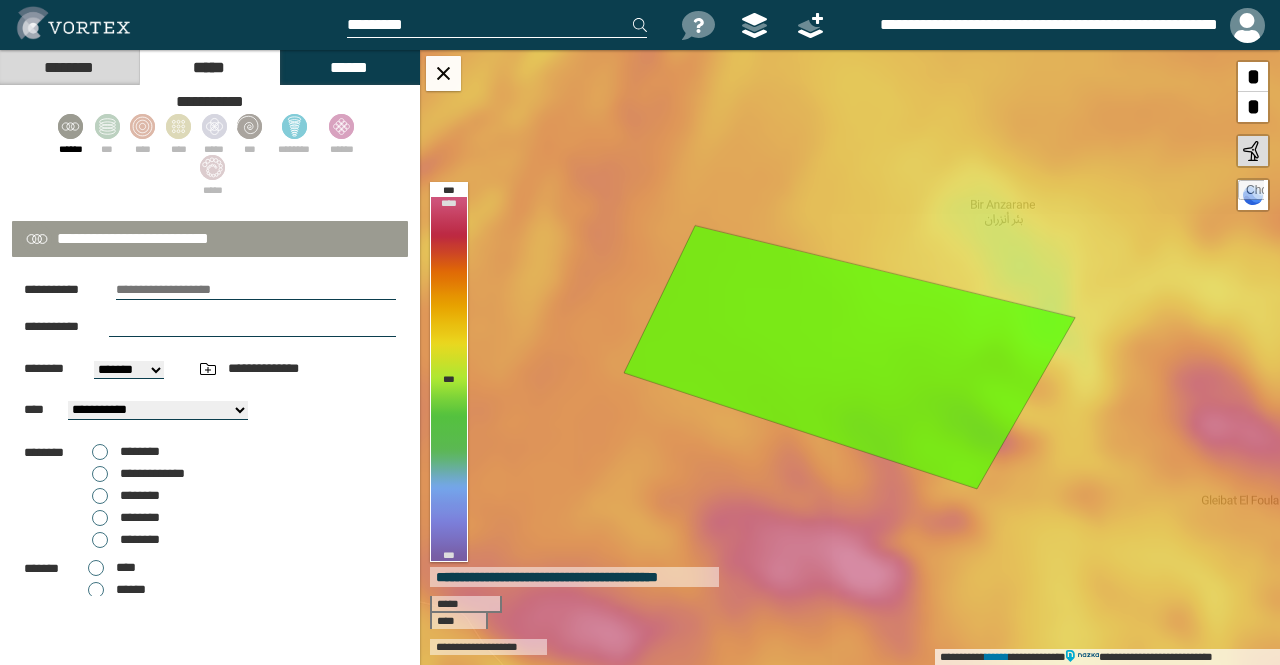 click on "******" at bounding box center (349, 67) 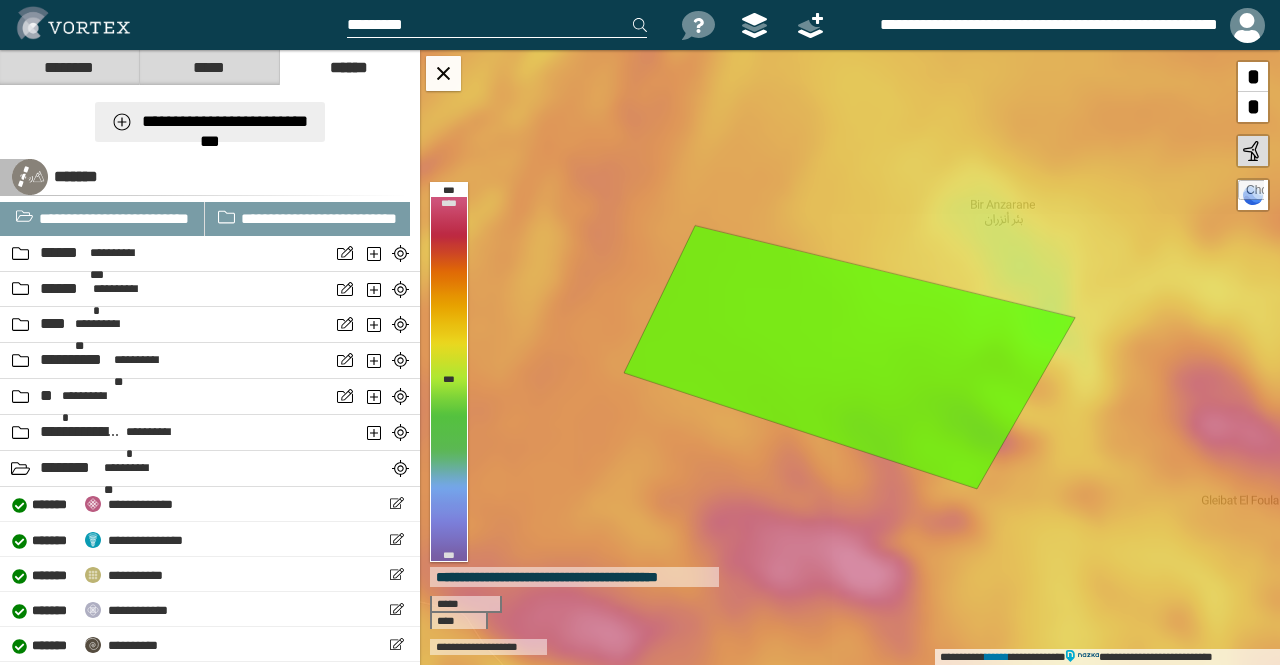 click on "**********" at bounding box center (209, 122) 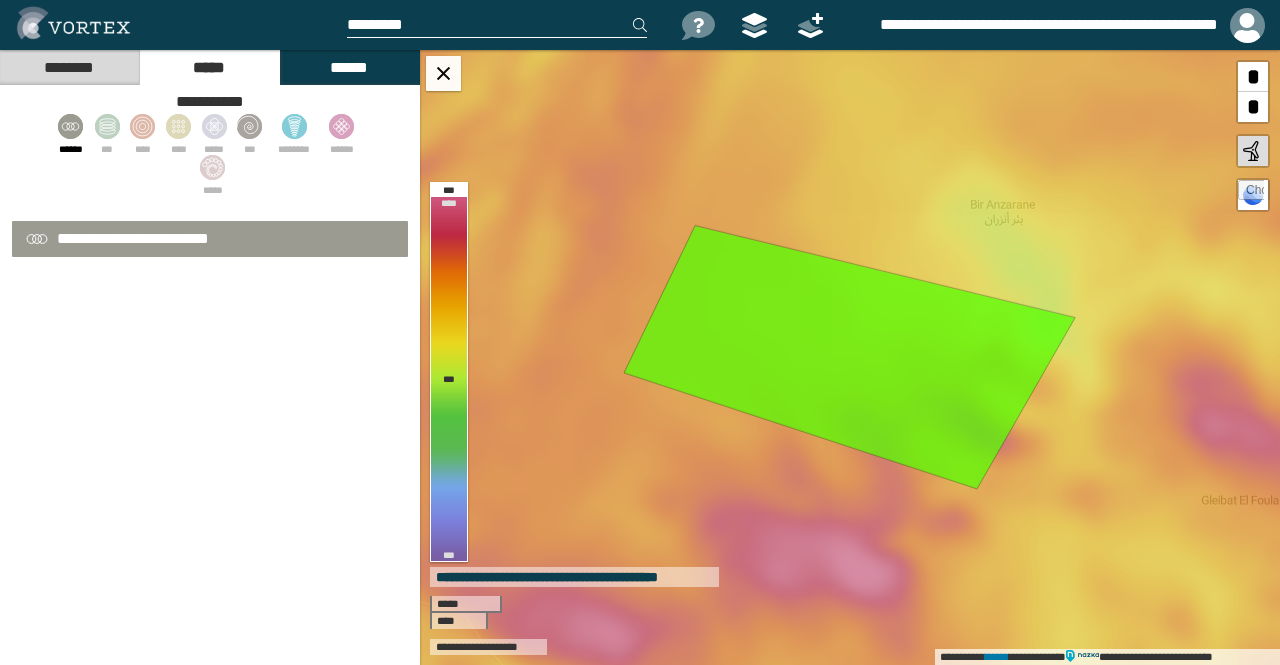 select on "*" 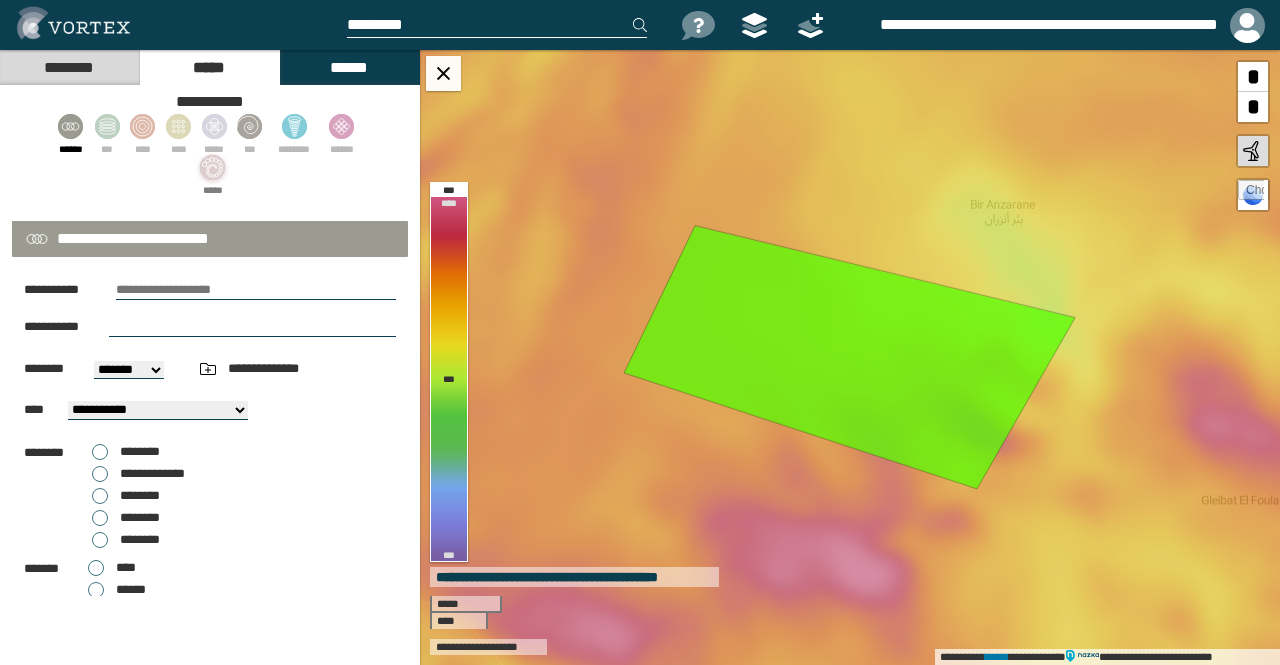 click 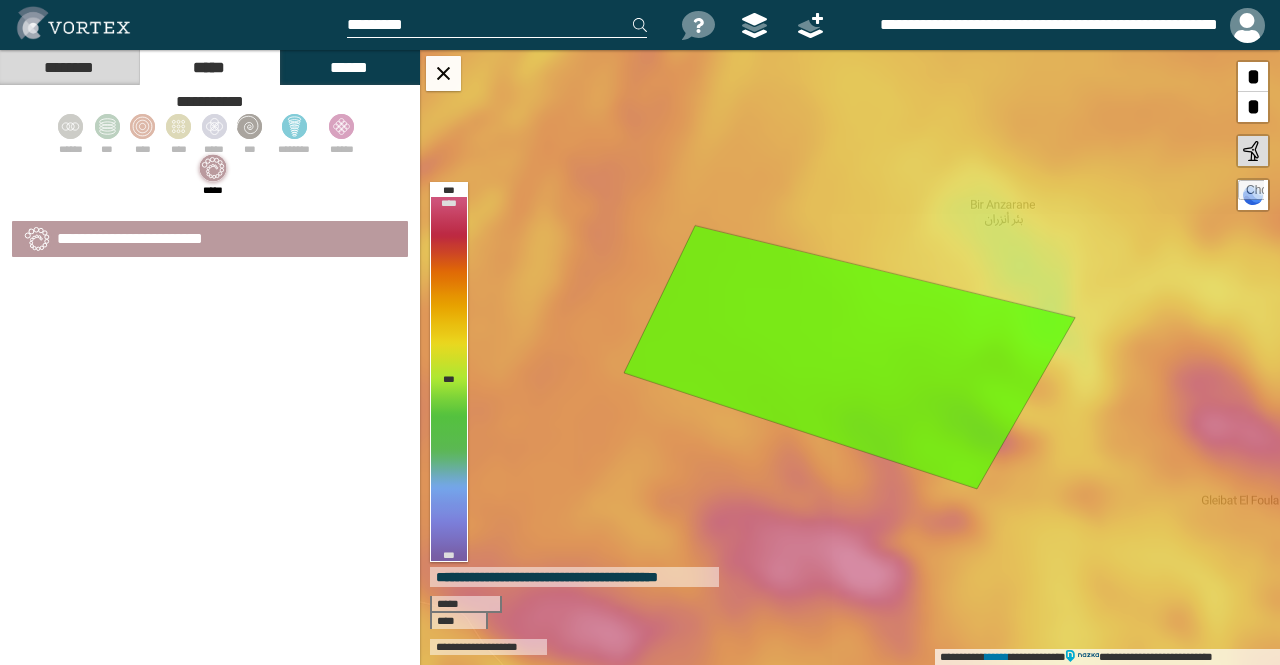 select on "*" 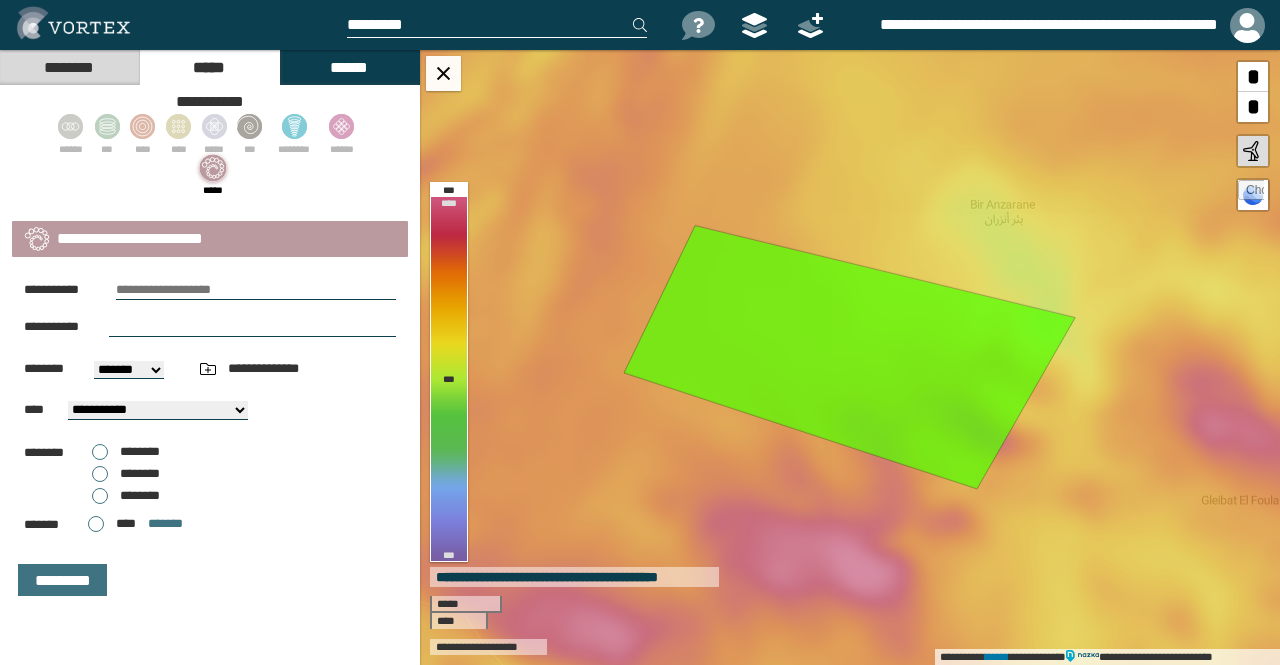 click on "********" at bounding box center [126, 496] 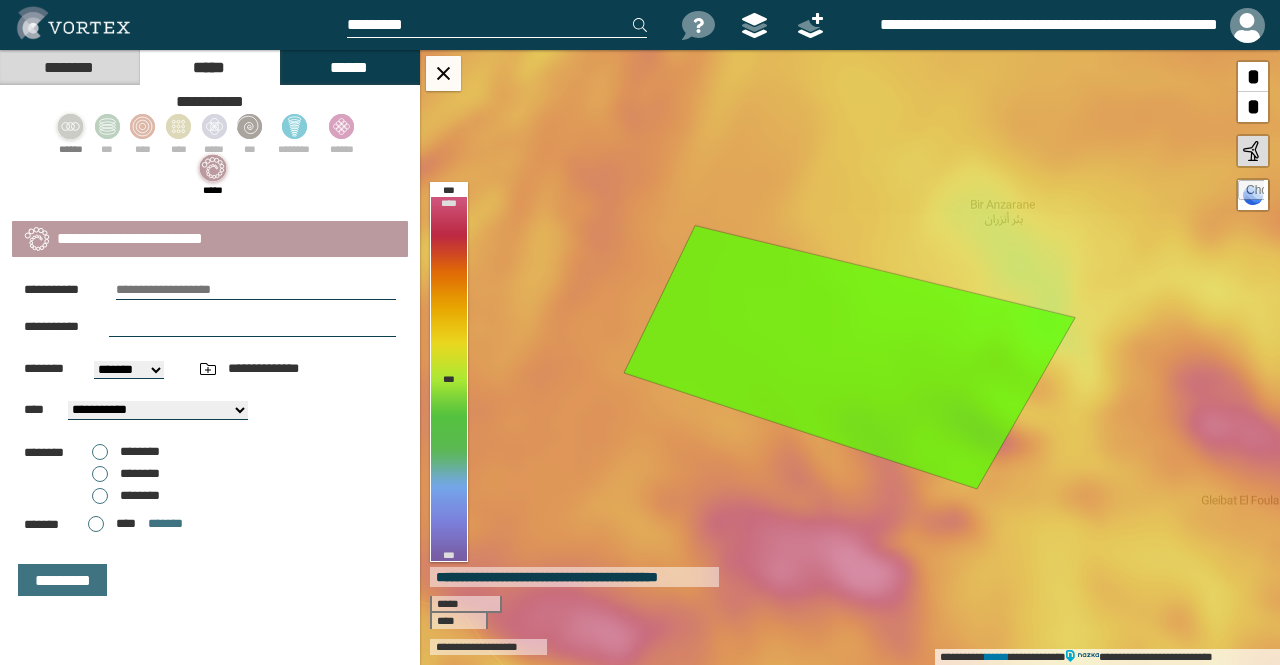 click 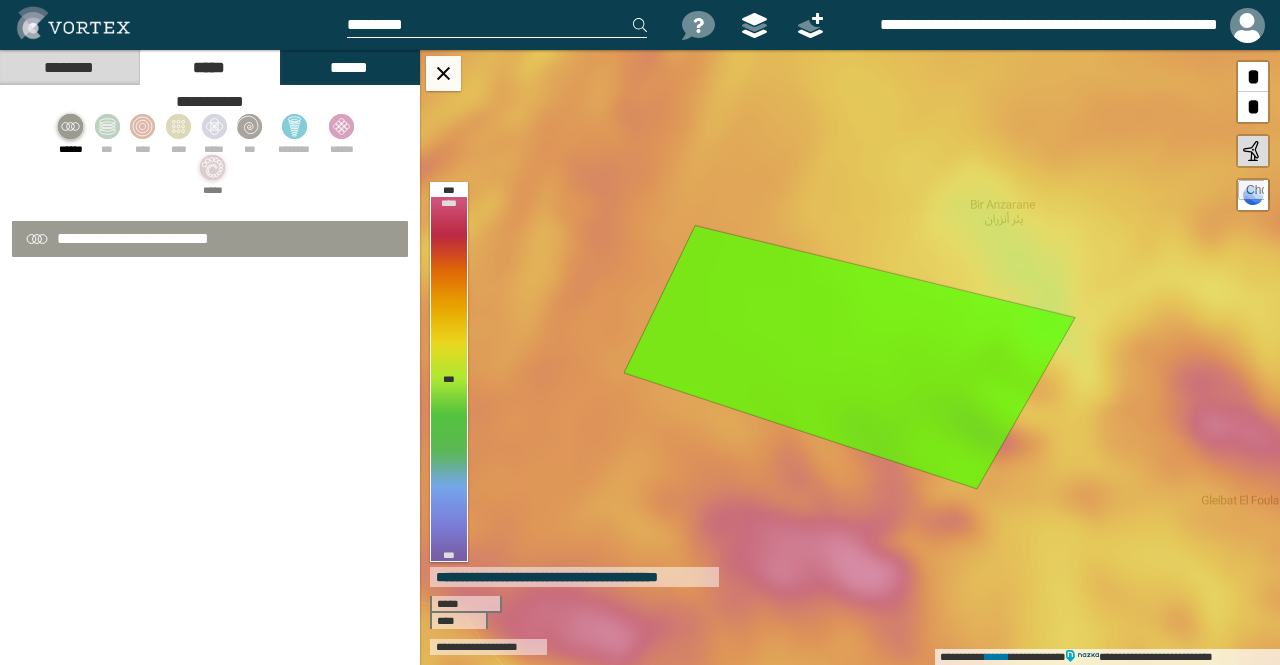 select on "*" 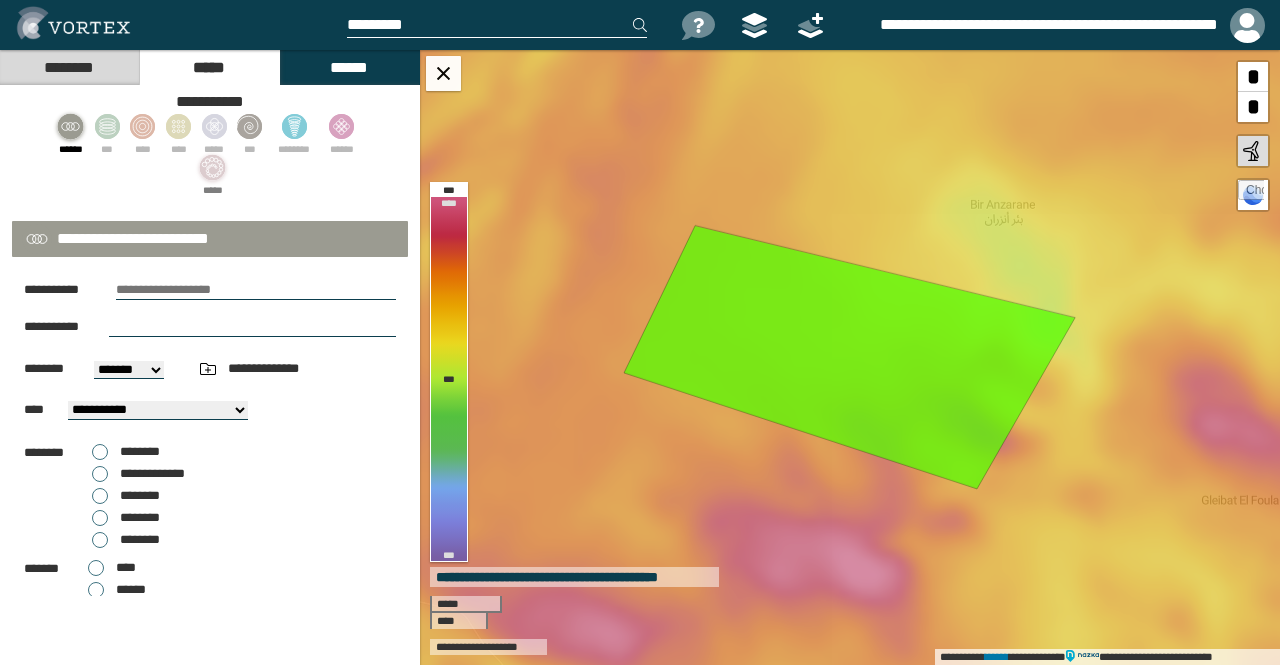 click on "[CREDITCARD]" at bounding box center (138, 474) 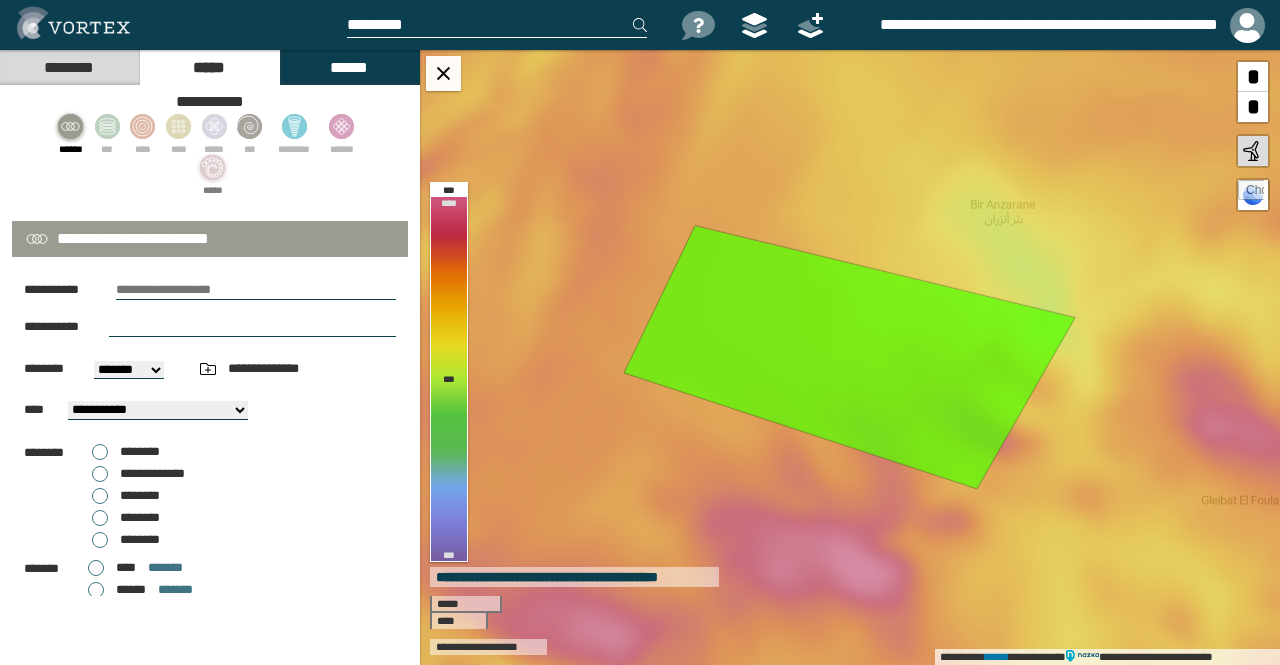 scroll, scrollTop: 116, scrollLeft: 0, axis: vertical 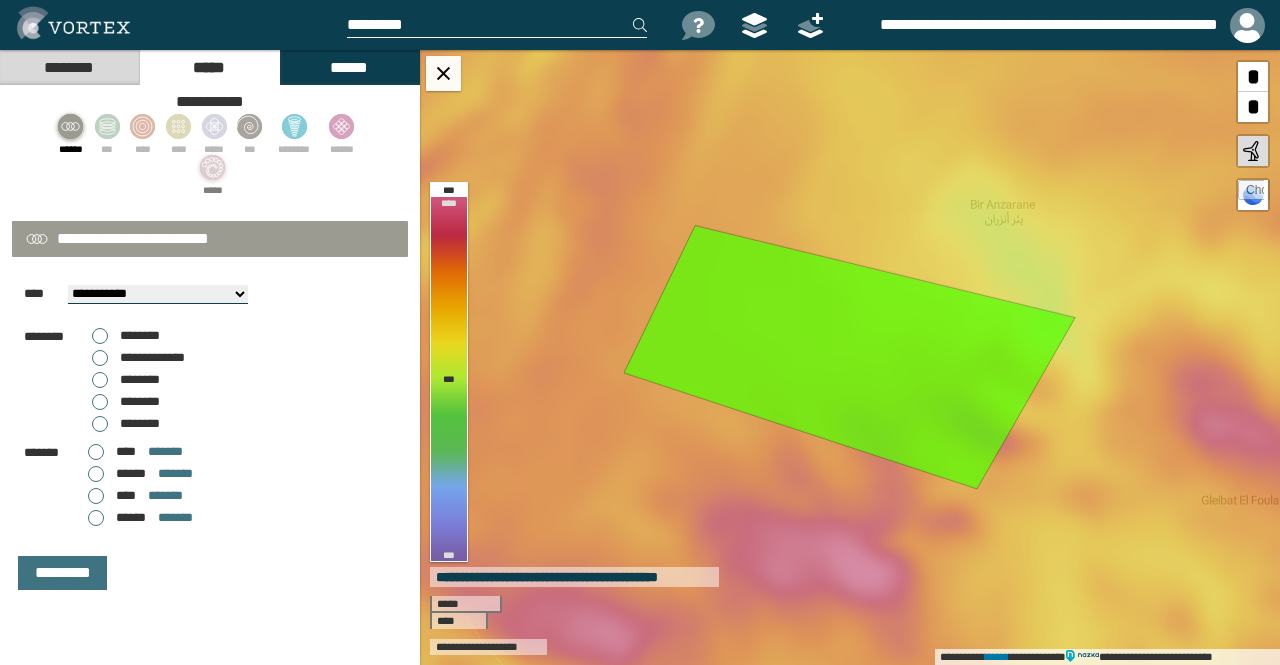click on "********" at bounding box center (126, 336) 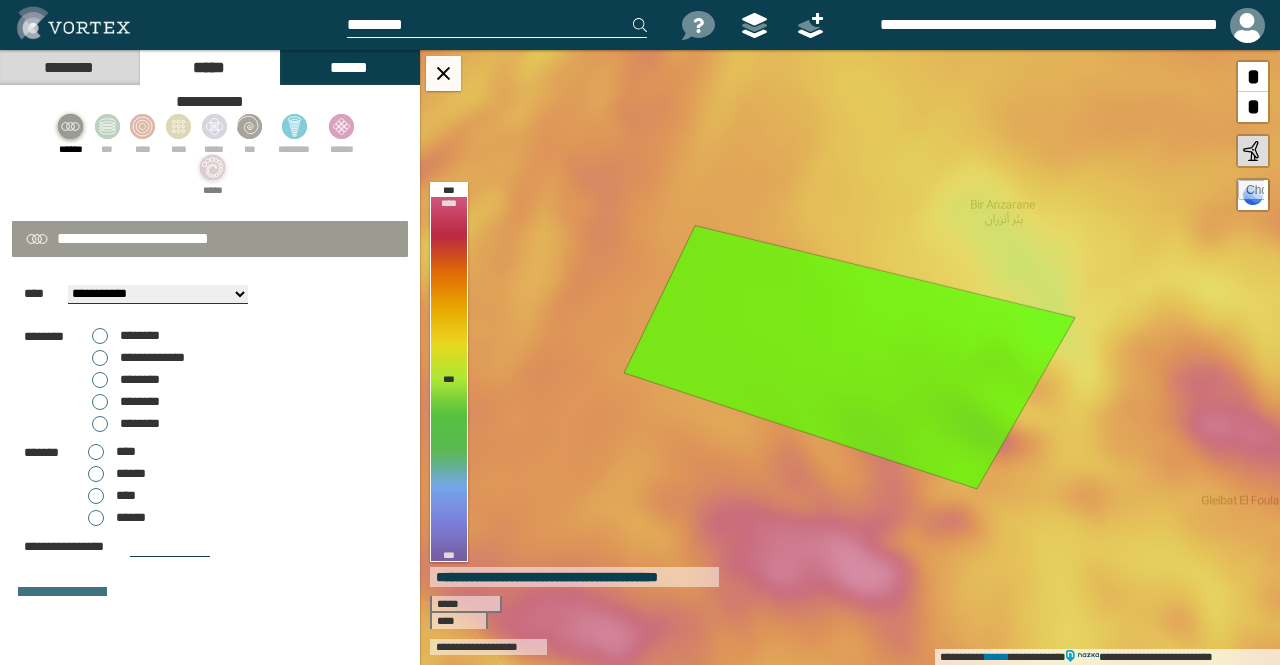 click on "******" at bounding box center [349, 67] 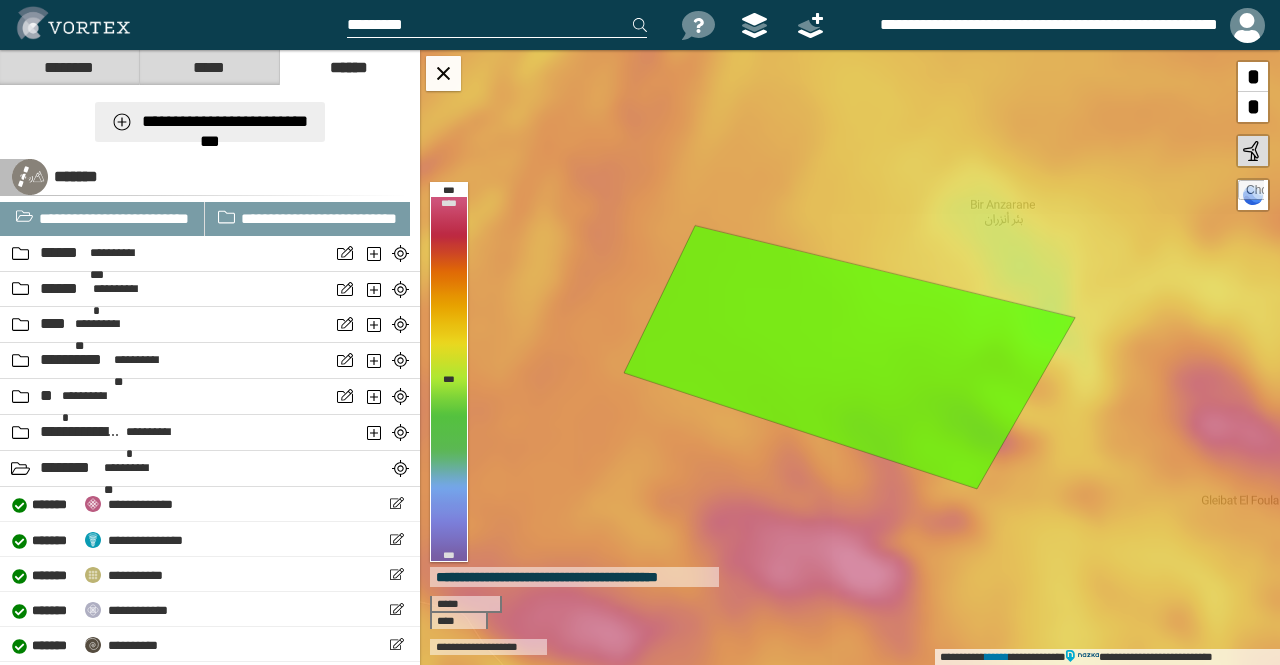 click on "**********" at bounding box center [209, 122] 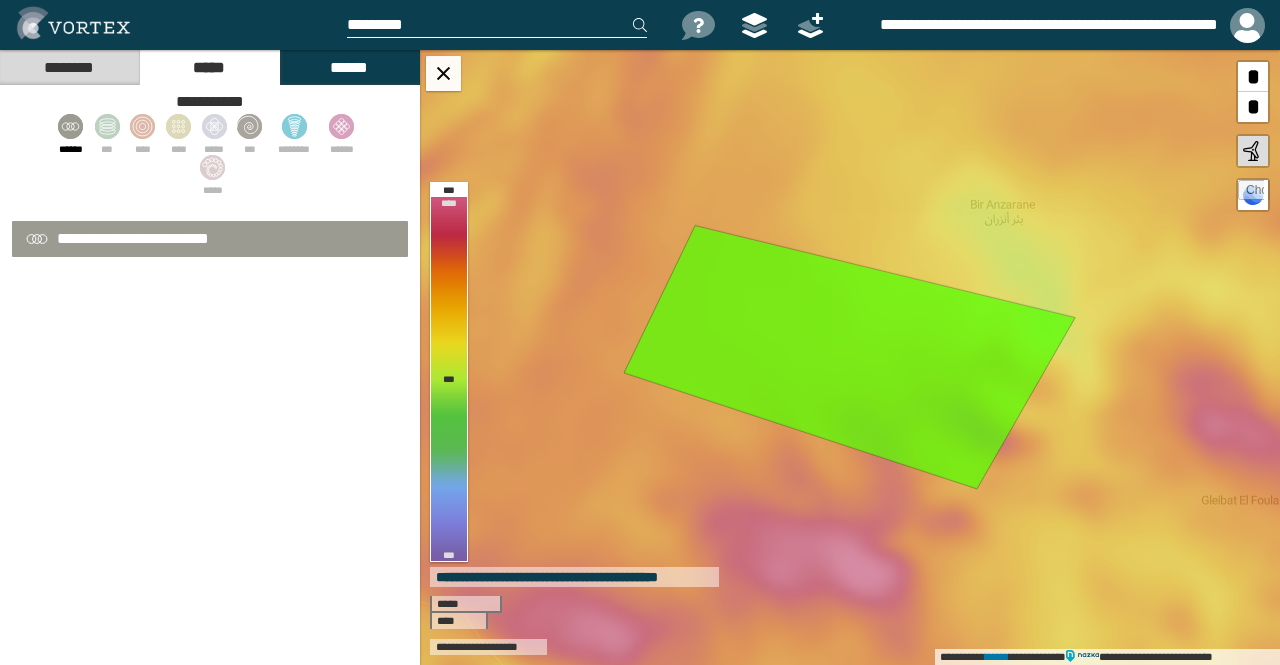 select on "*" 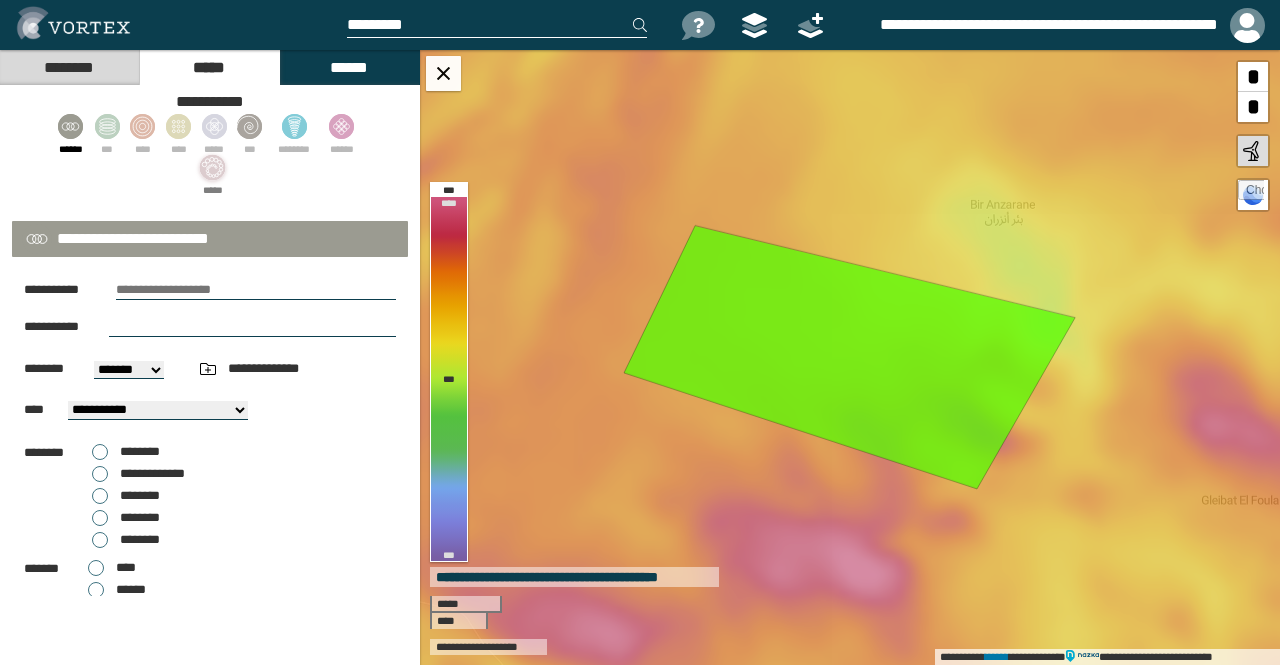 click 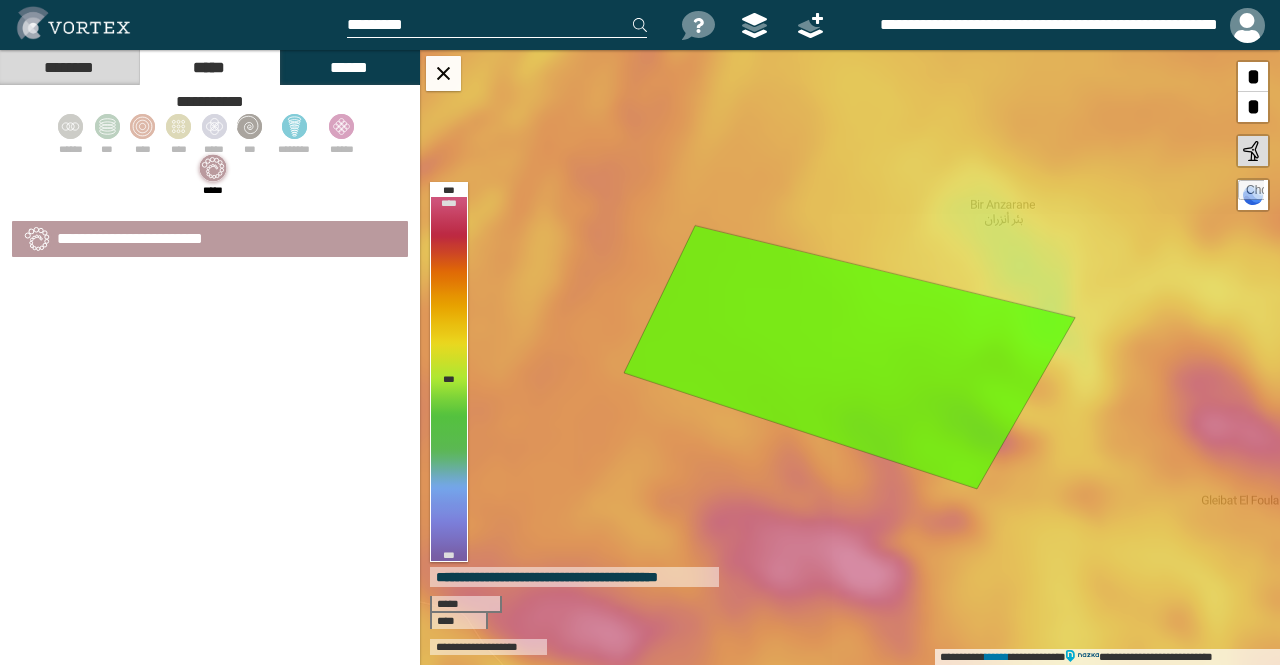 select on "*" 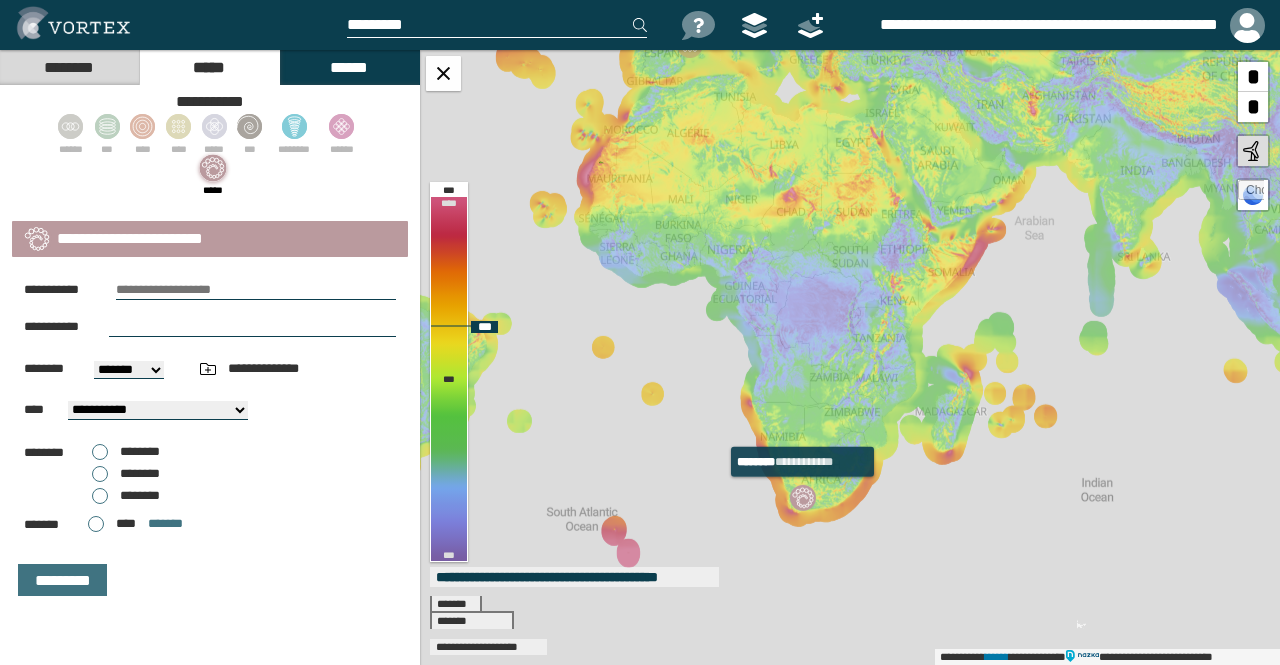 click at bounding box center (803, 498) 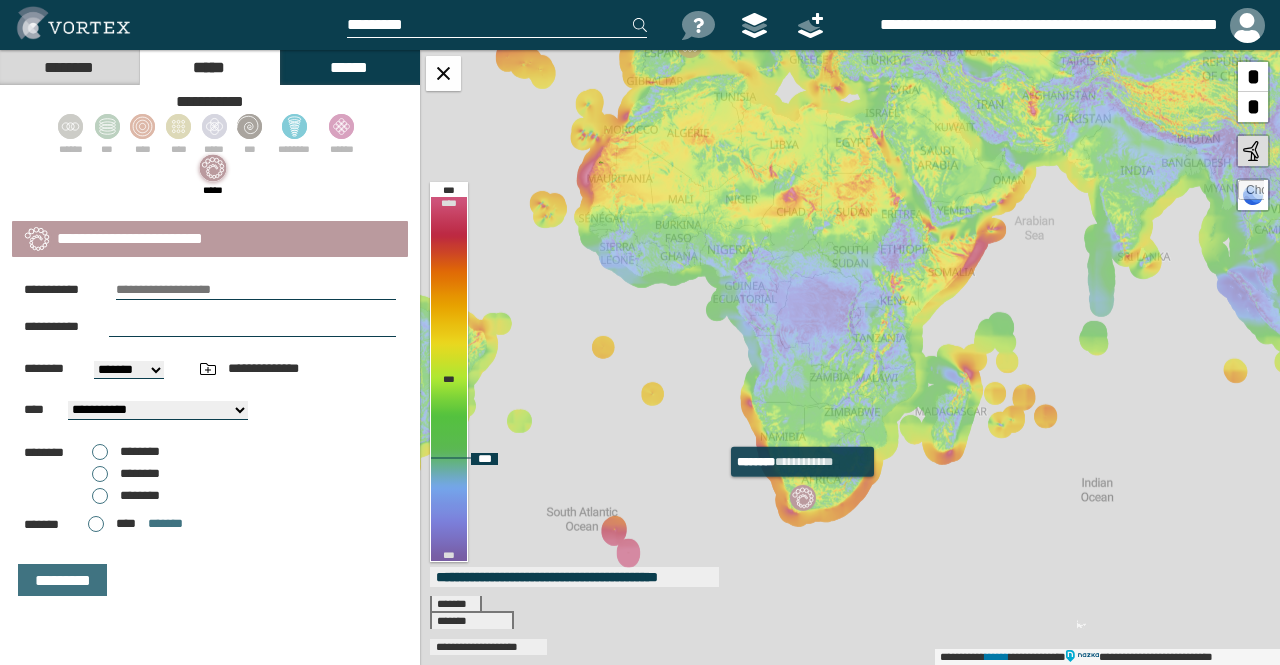 select on "**" 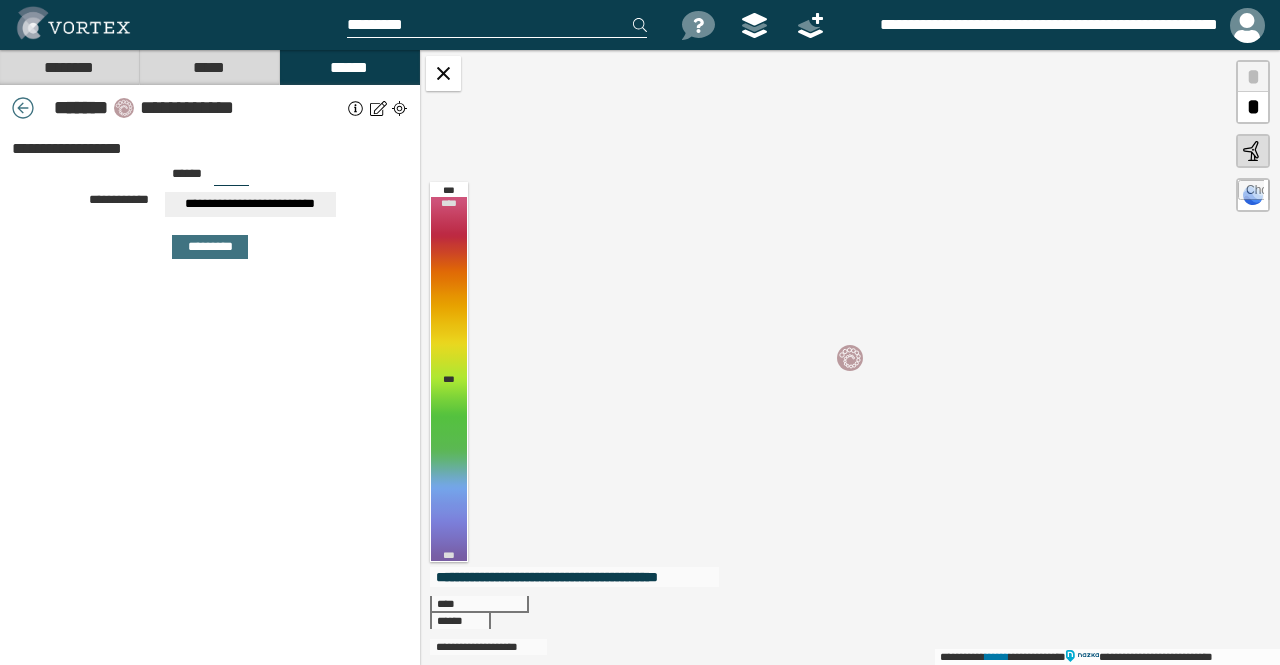click on "***" at bounding box center [231, 178] 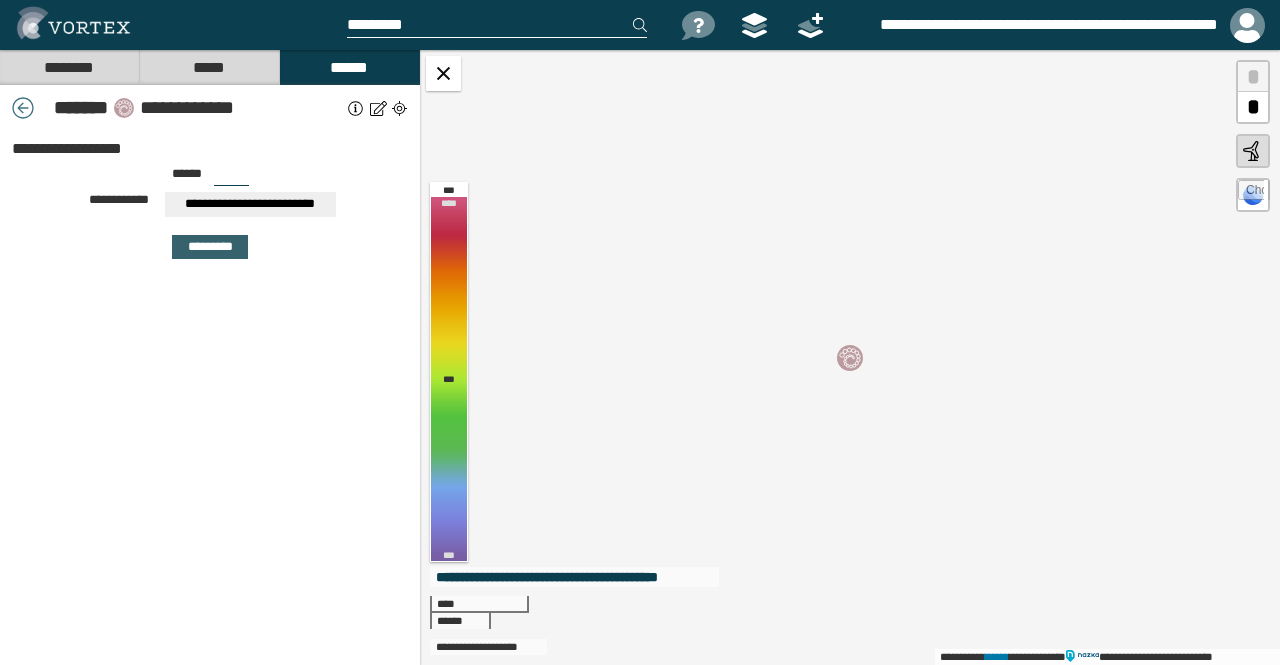 click on "*********" at bounding box center [210, 247] 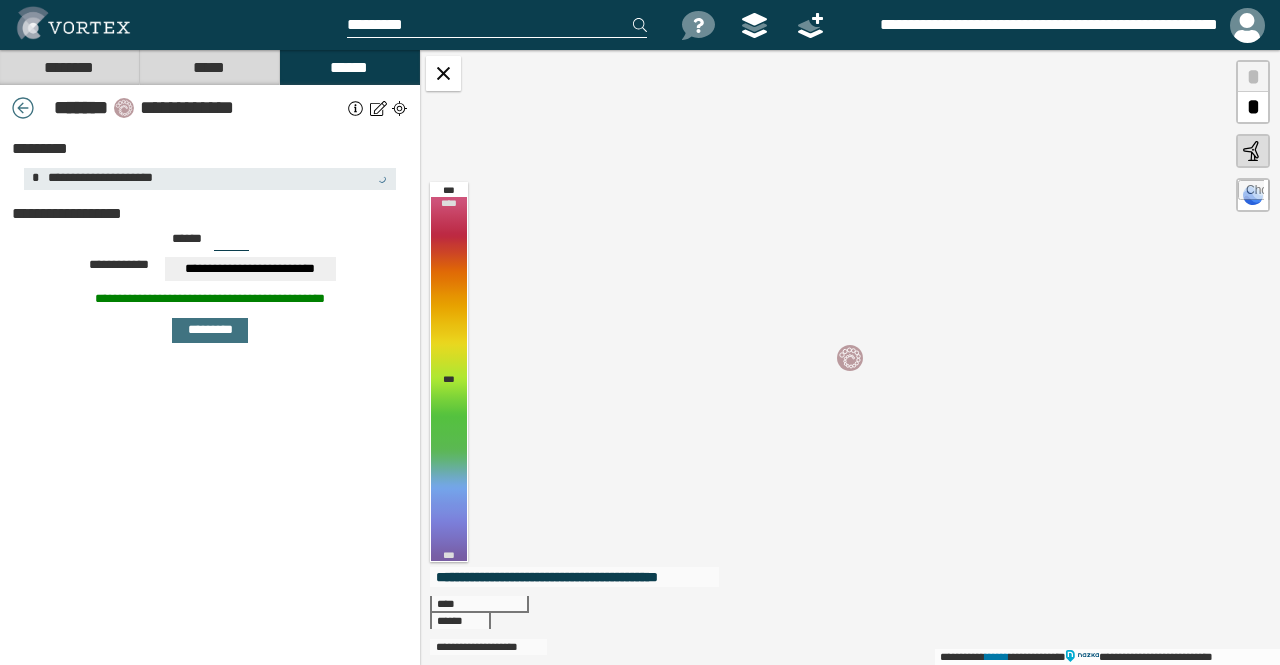 click on "*****" at bounding box center (209, 67) 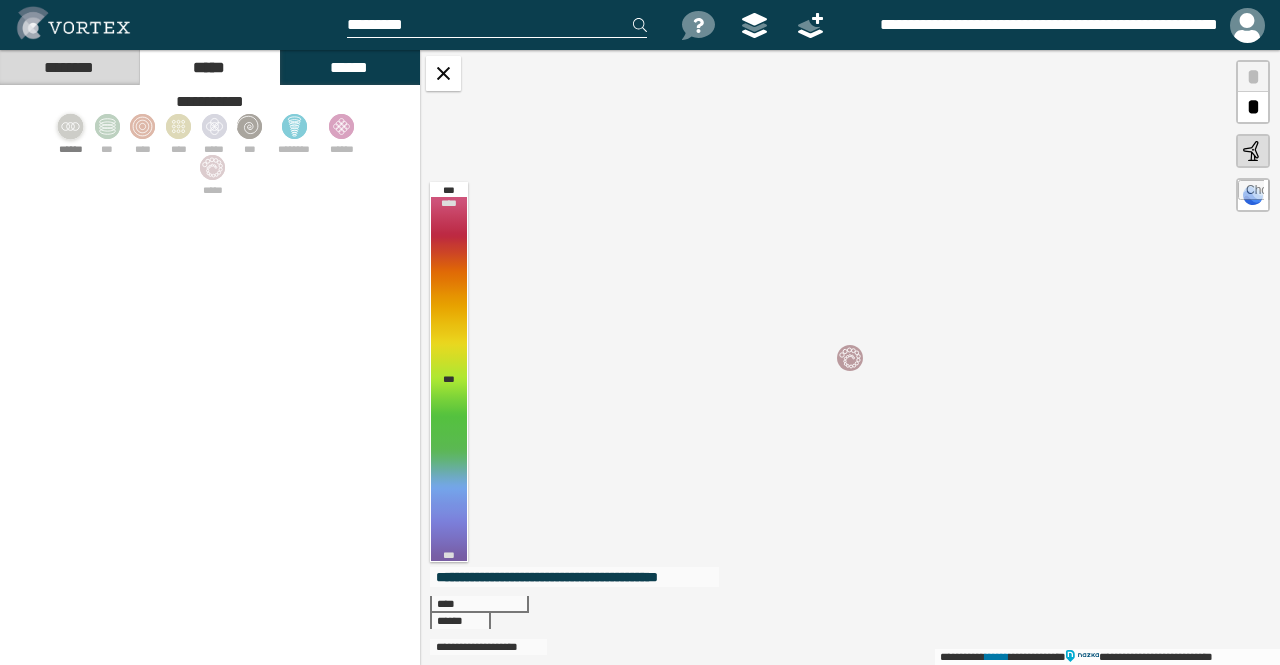 click 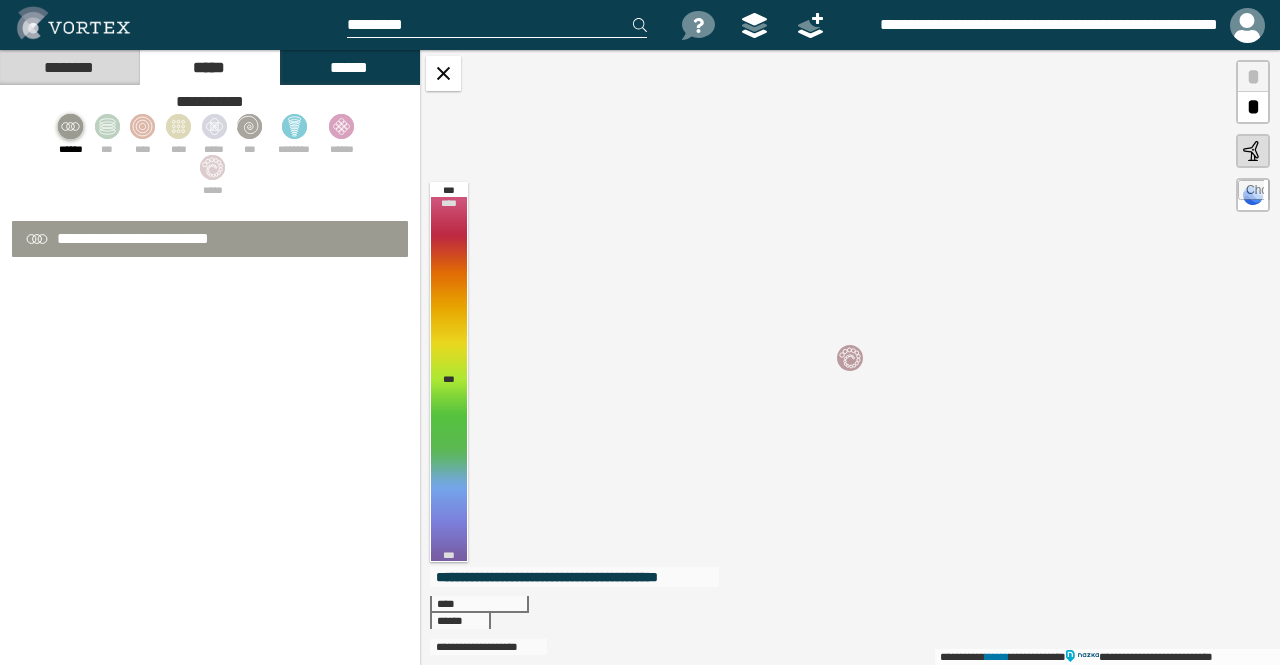 select on "*" 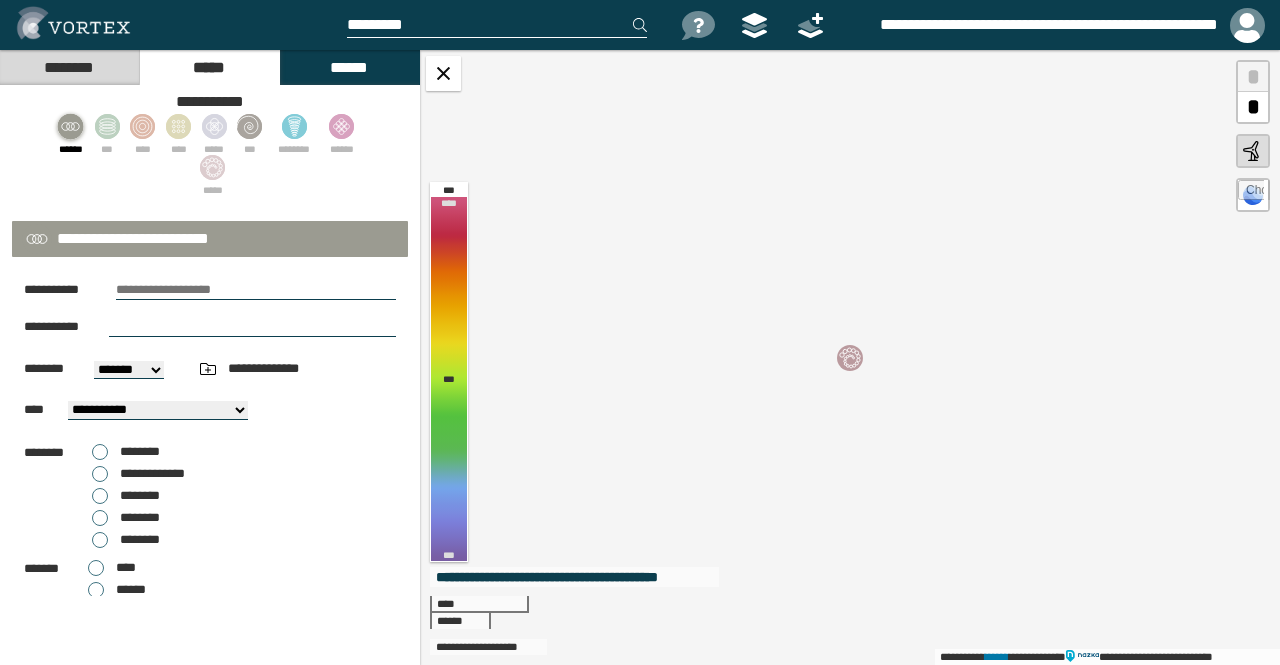 click on "********" at bounding box center [140, 517] 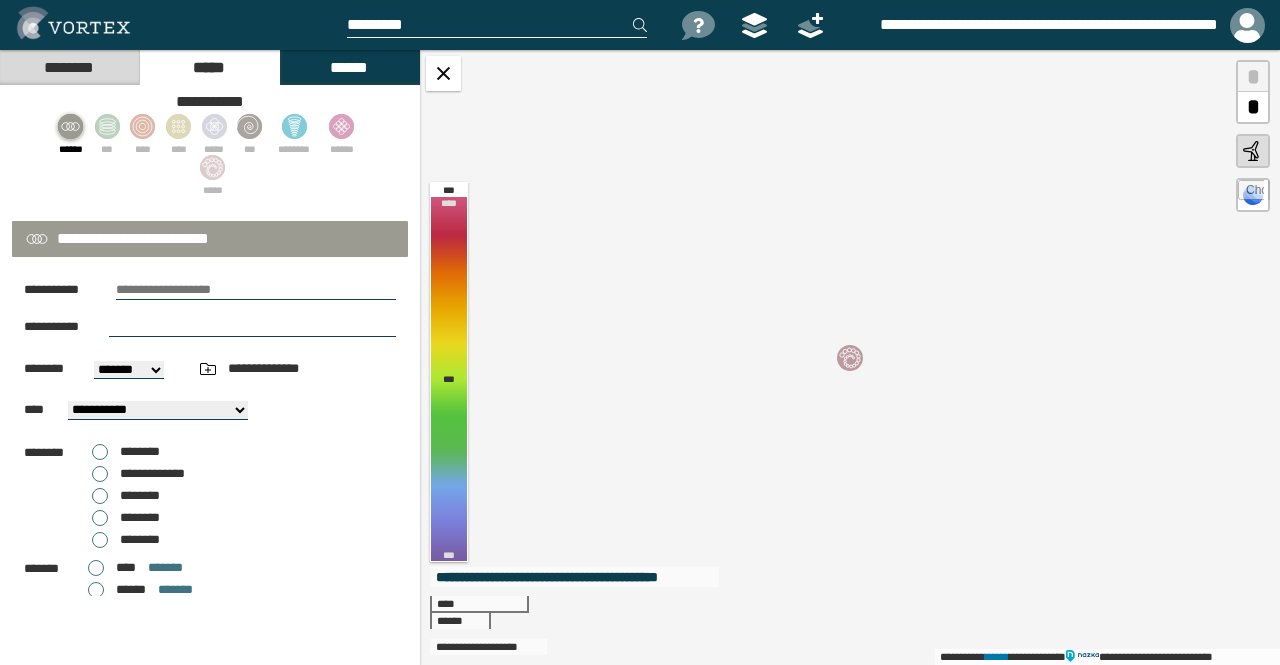 click on "********" at bounding box center (126, 496) 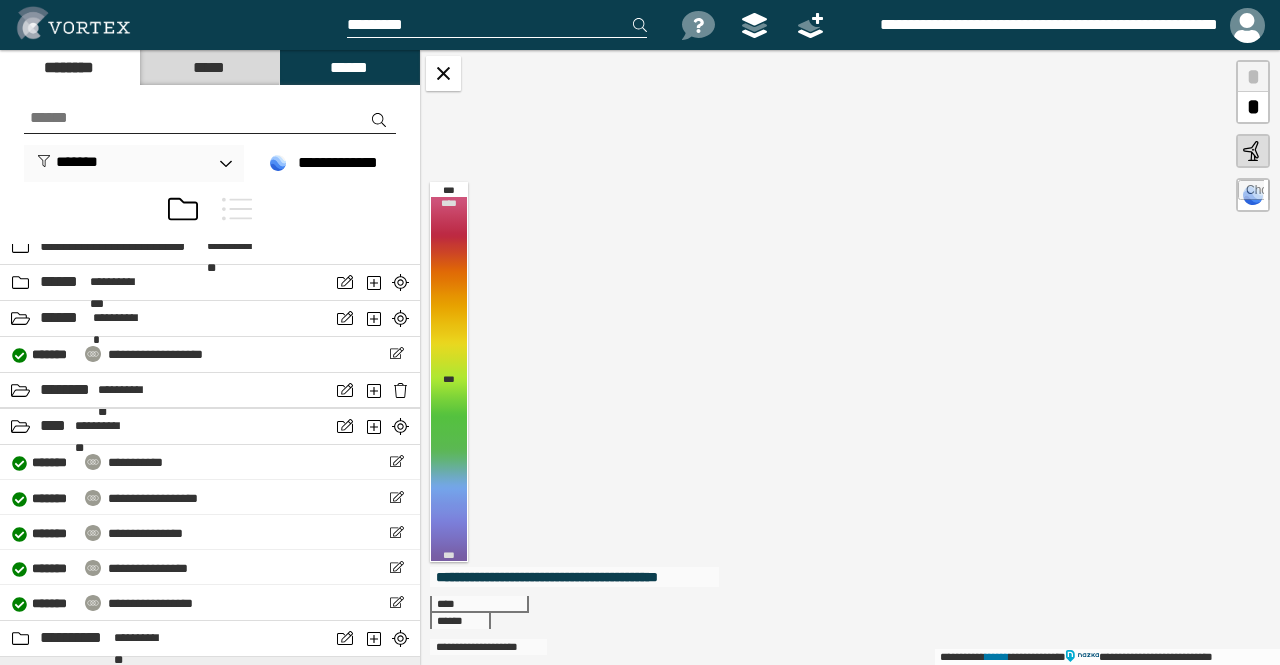 scroll, scrollTop: 0, scrollLeft: 0, axis: both 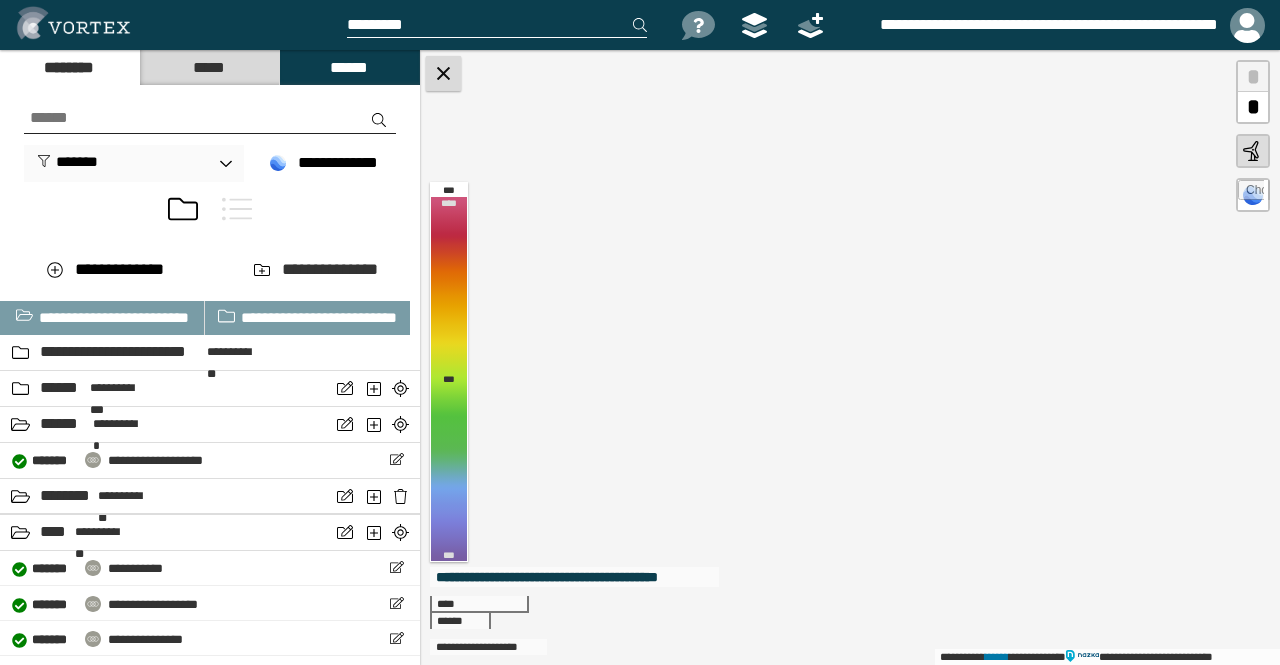 click at bounding box center (443, 73) 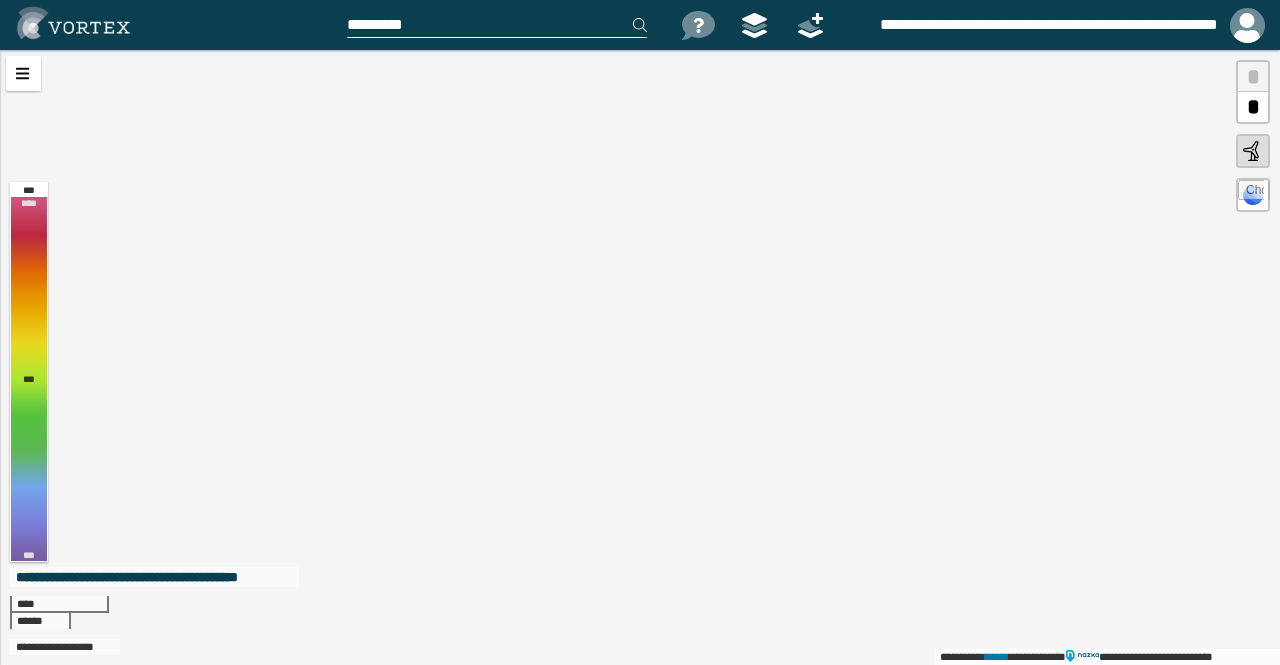 click at bounding box center [497, 25] 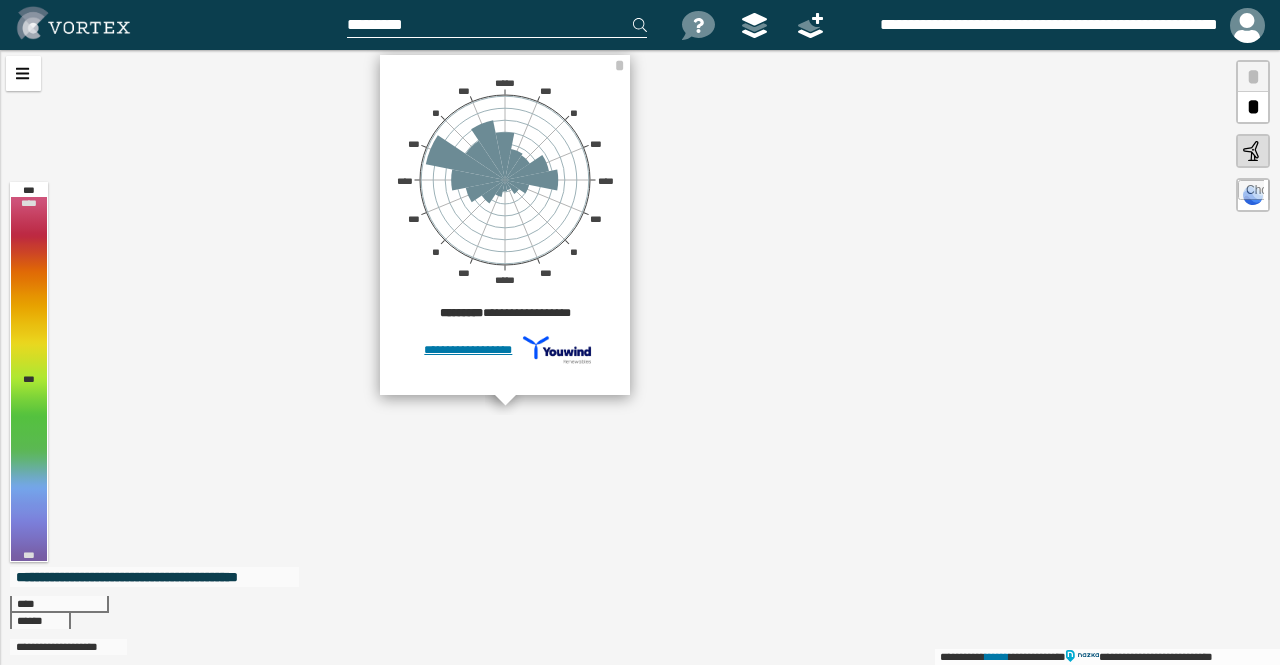 click on "**********" at bounding box center [640, 357] 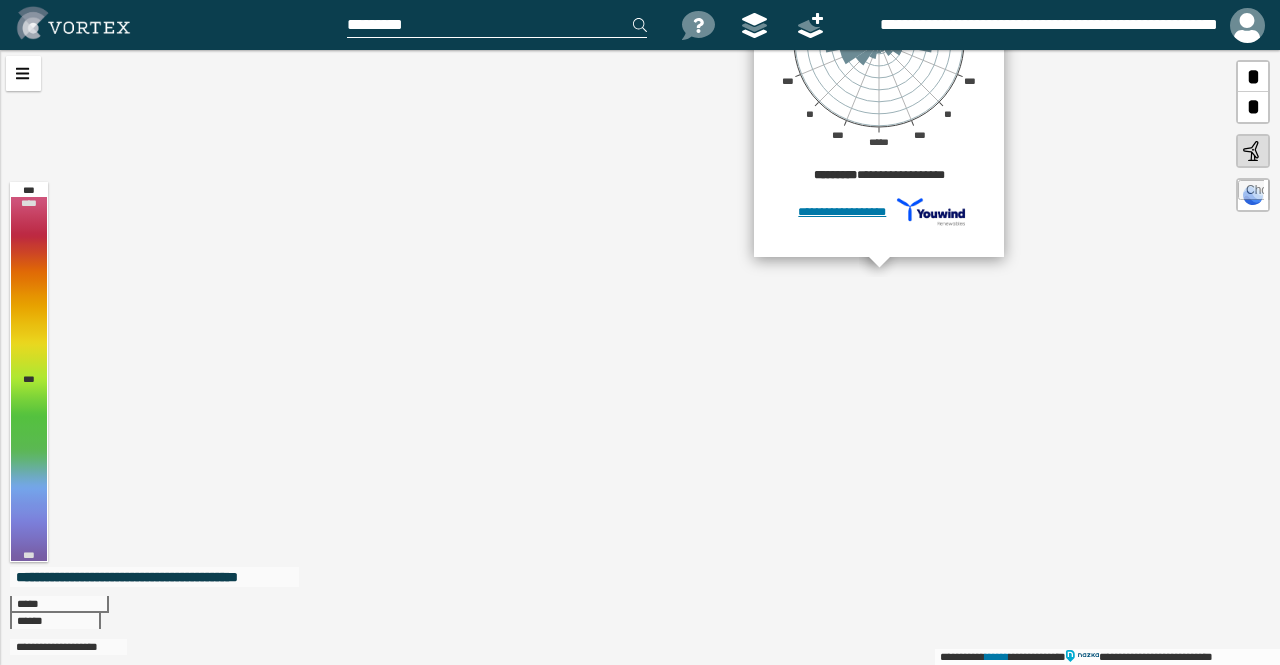 click at bounding box center (181, 25) 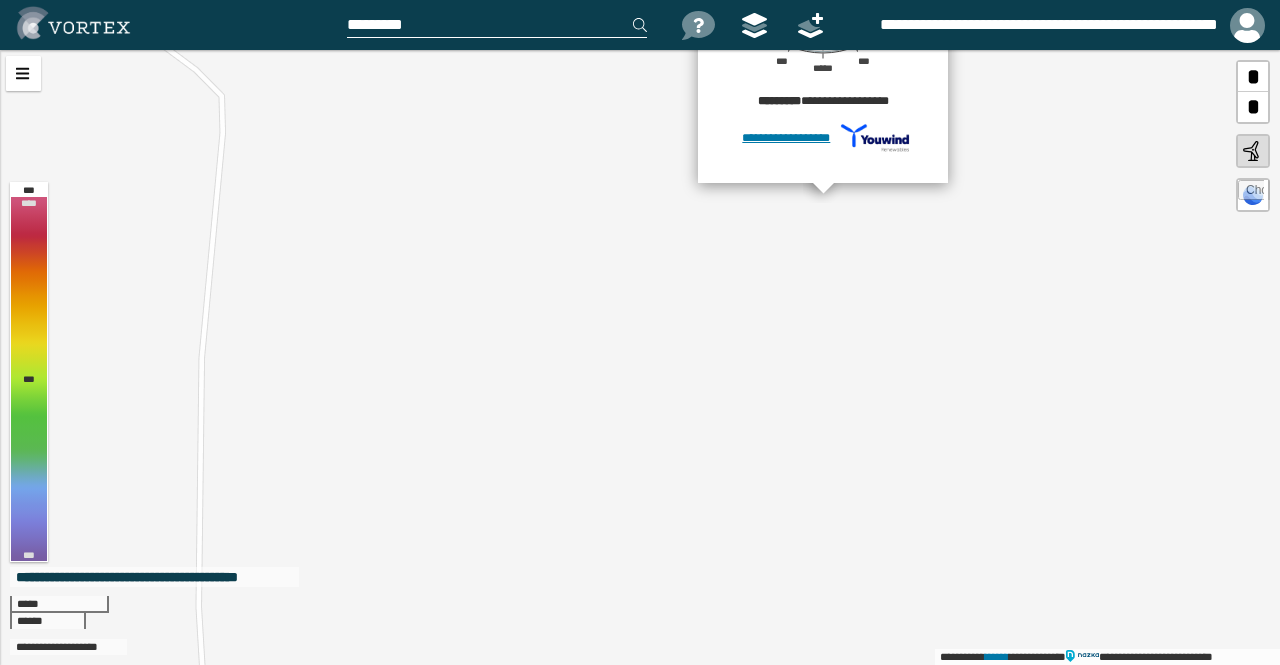 click at bounding box center (181, 25) 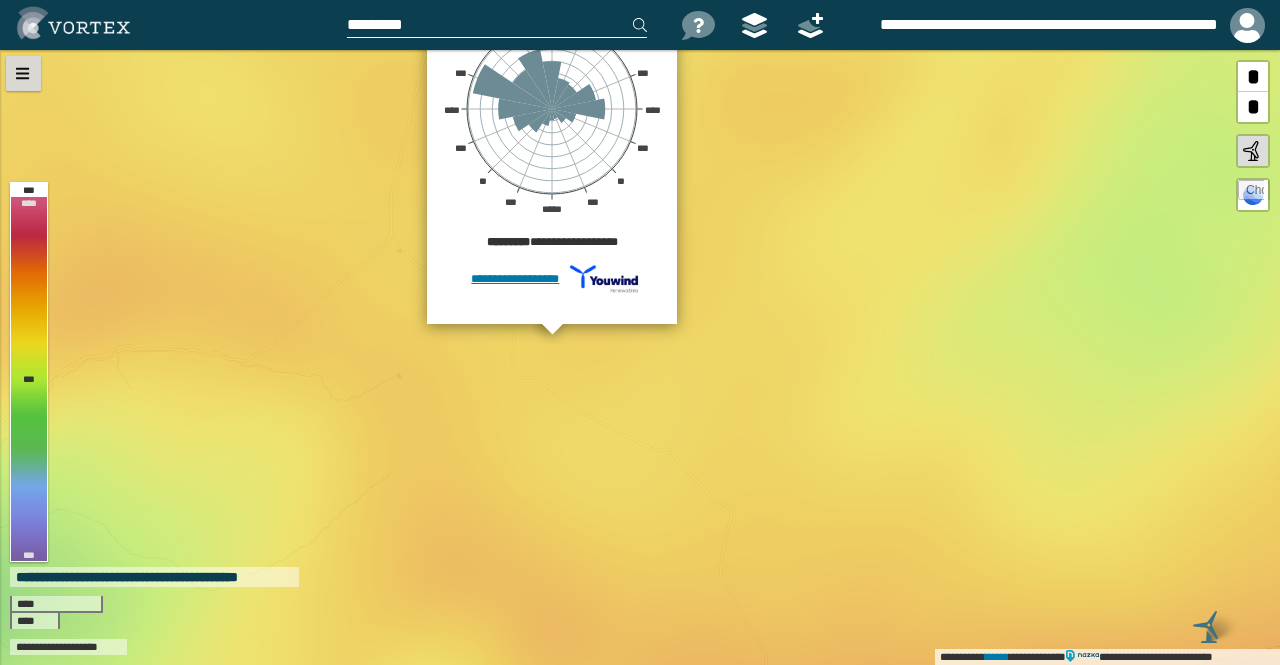 click at bounding box center [23, 73] 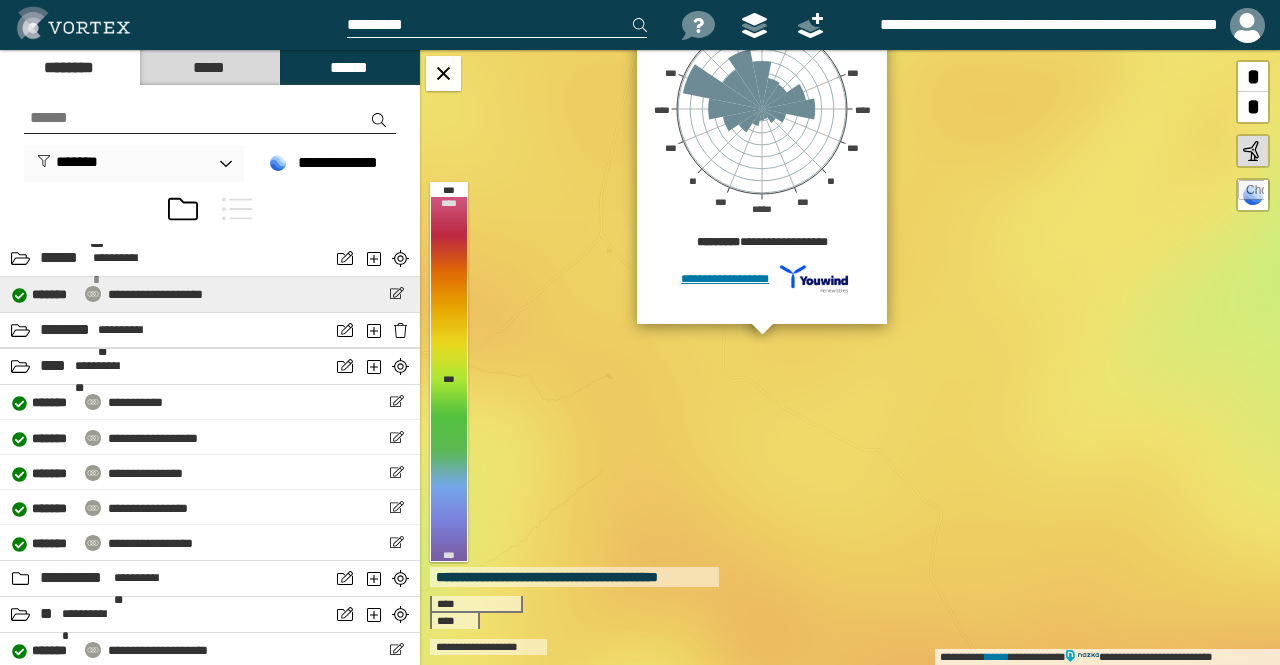 scroll, scrollTop: 240, scrollLeft: 0, axis: vertical 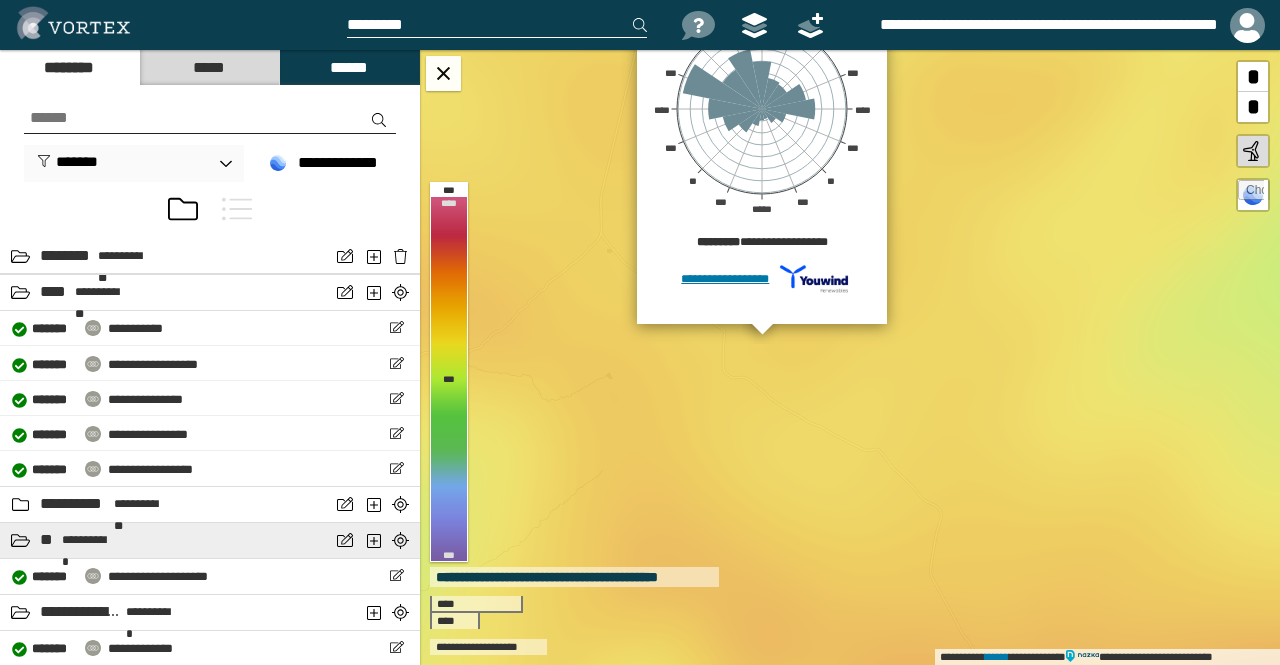click on "**********" at bounding box center [87, 540] 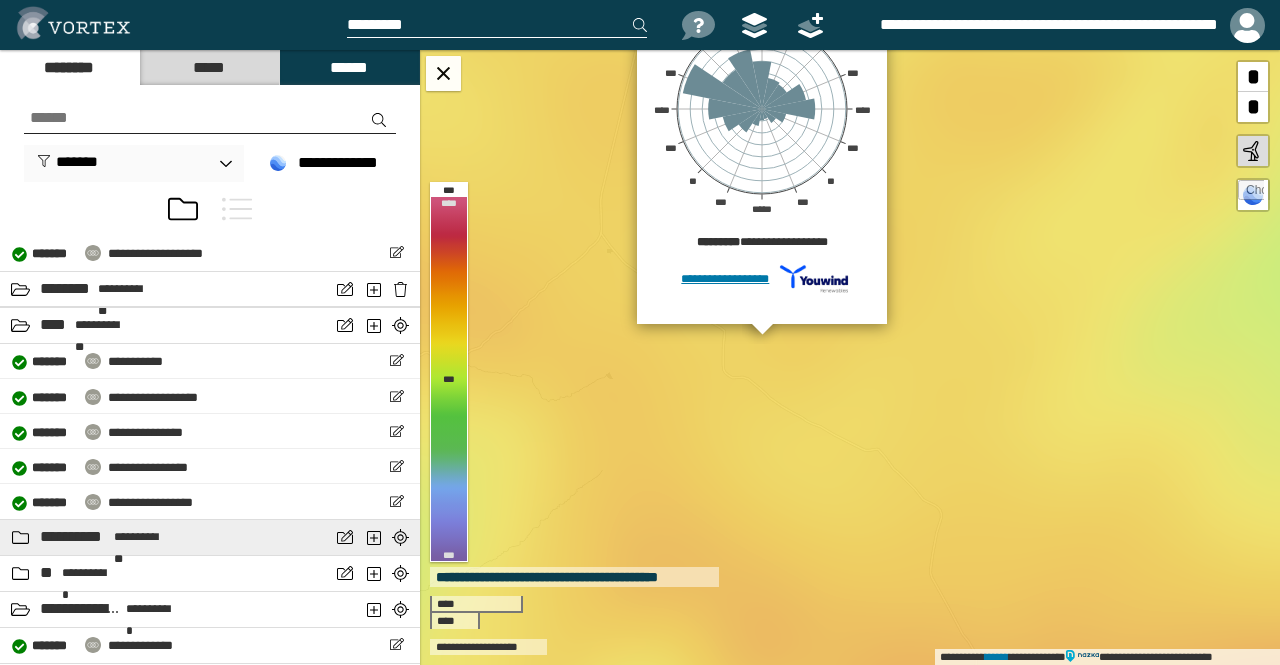 scroll, scrollTop: 204, scrollLeft: 0, axis: vertical 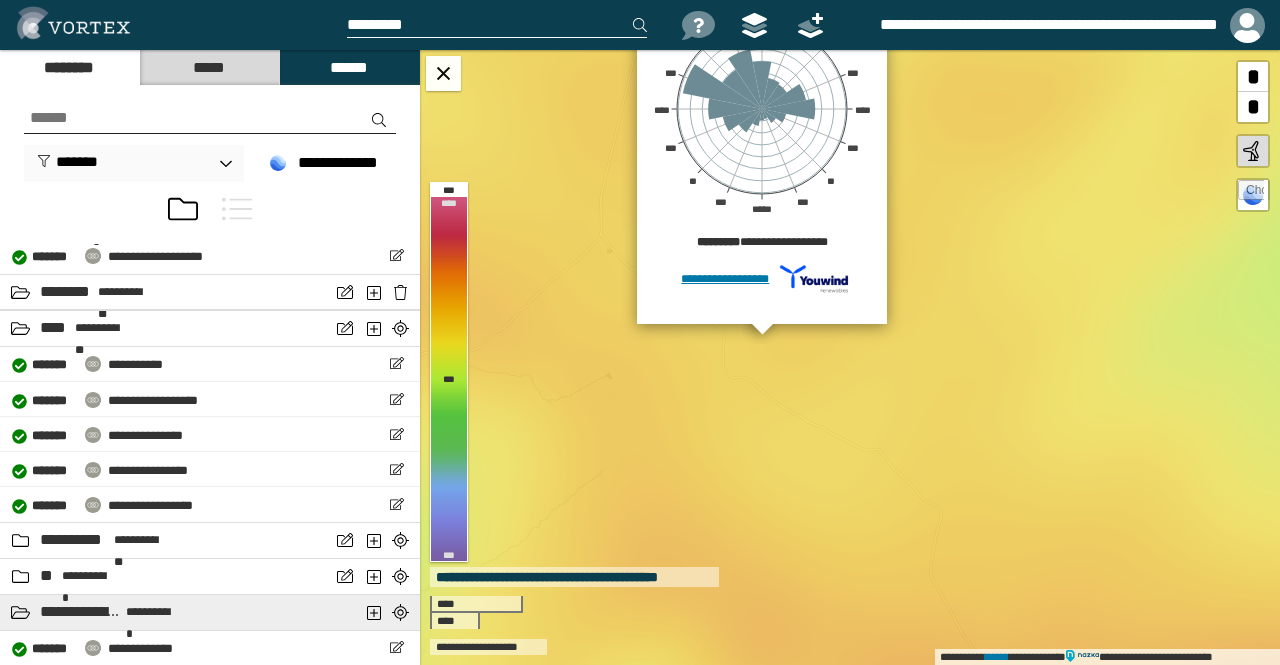 click on "**********" at bounding box center (80, 612) 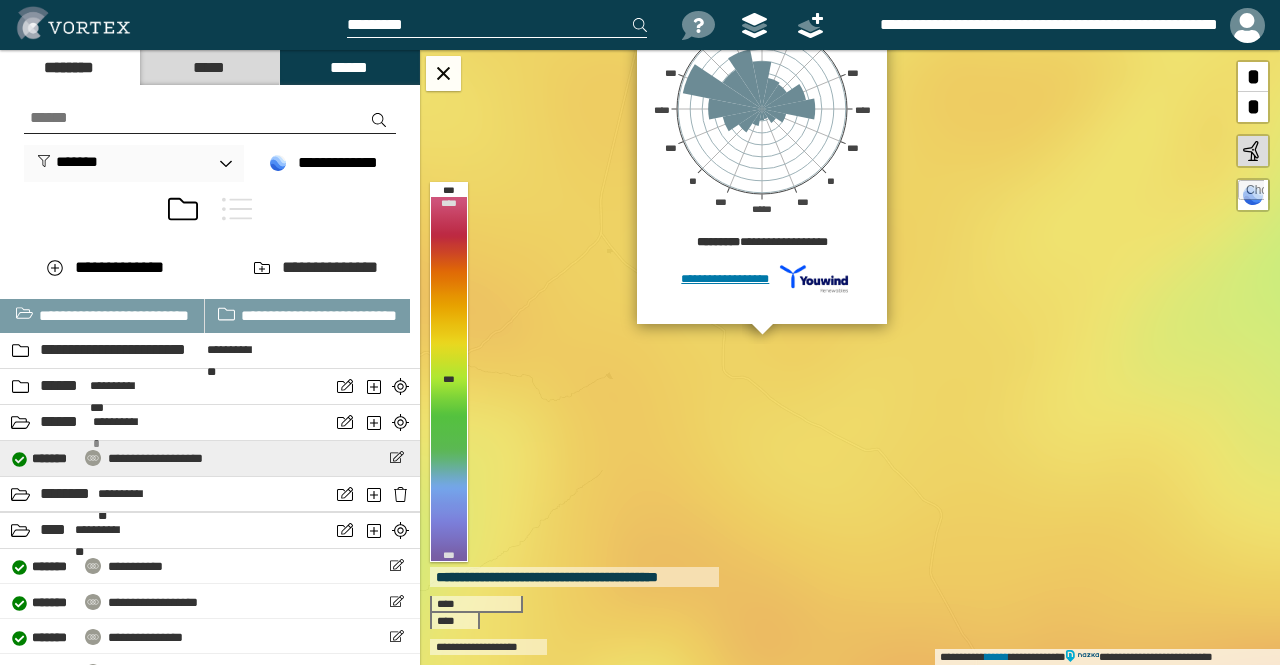 scroll, scrollTop: 0, scrollLeft: 0, axis: both 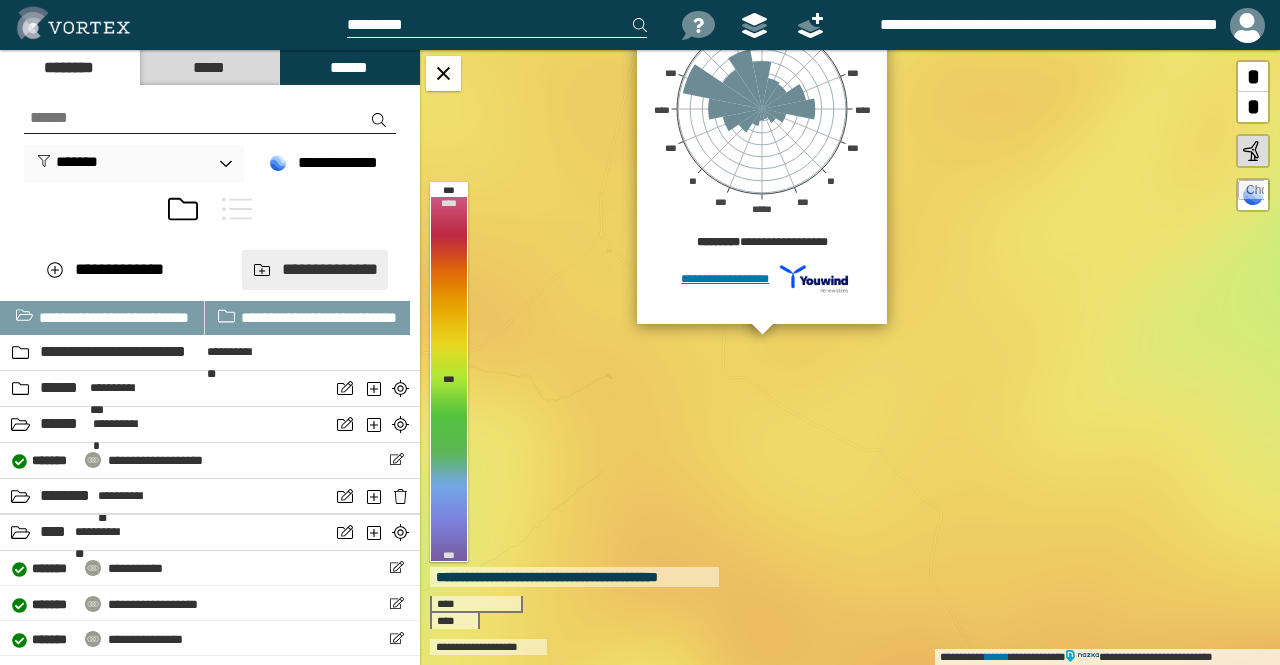 click on "**********" at bounding box center [315, 269] 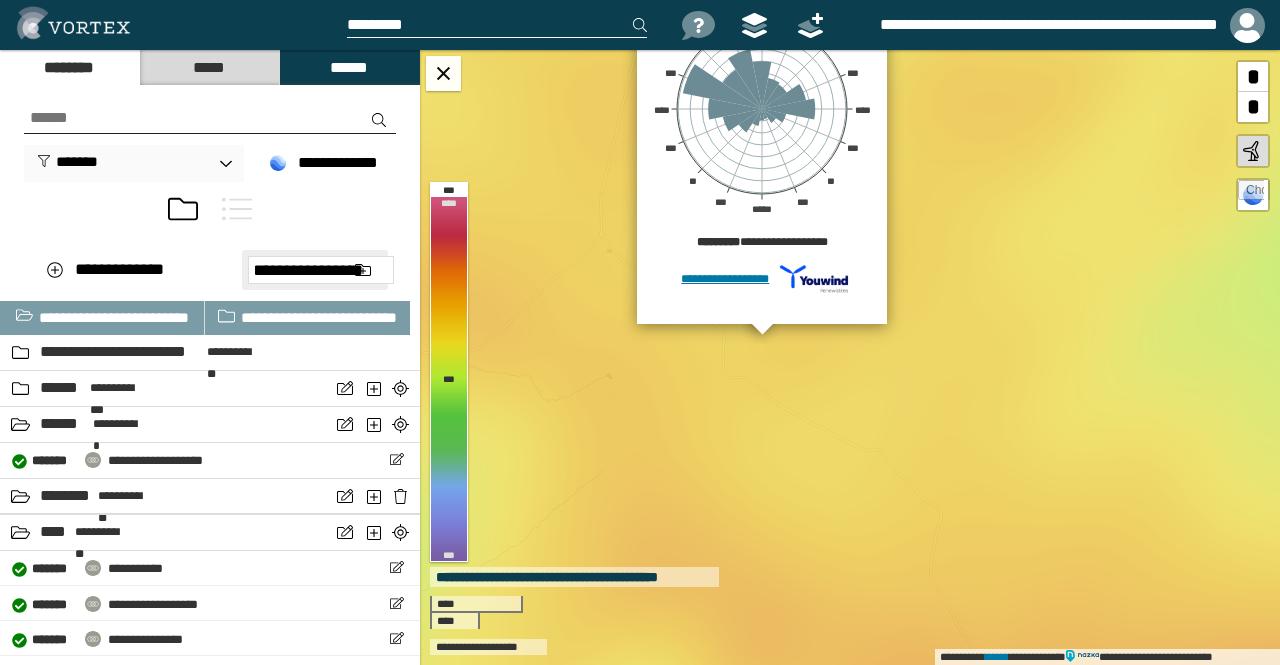 scroll, scrollTop: 0, scrollLeft: 14, axis: horizontal 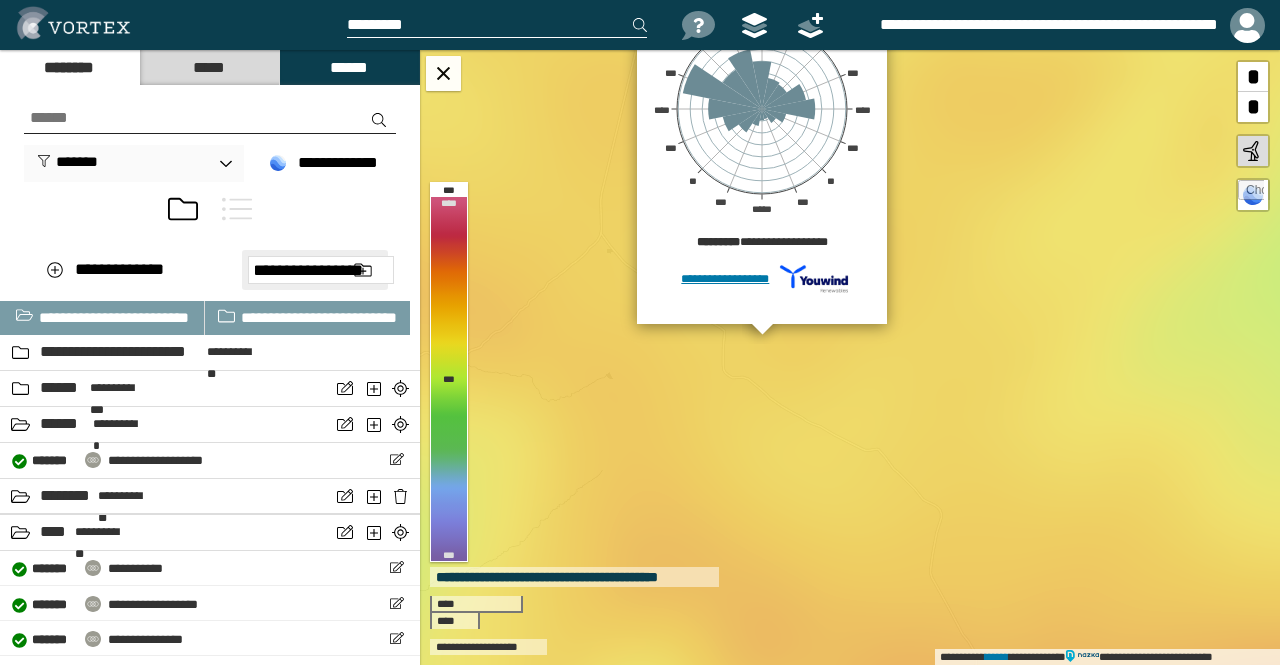type on "[PHONE]" 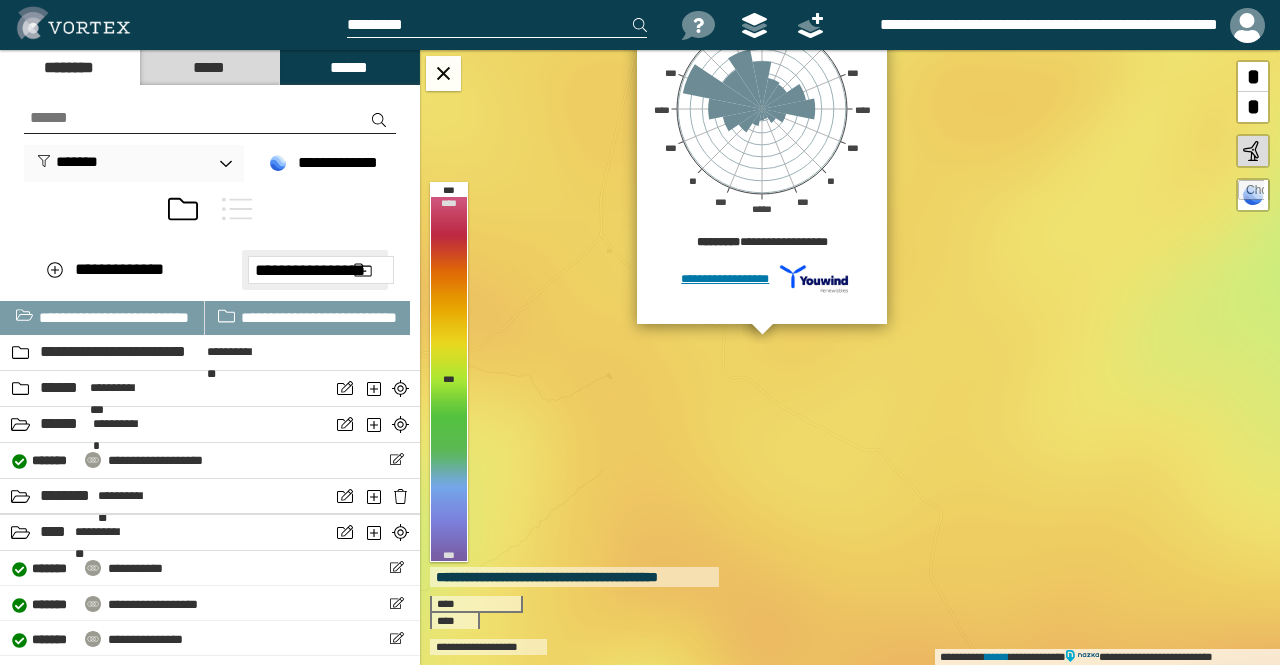 click at bounding box center [363, 270] 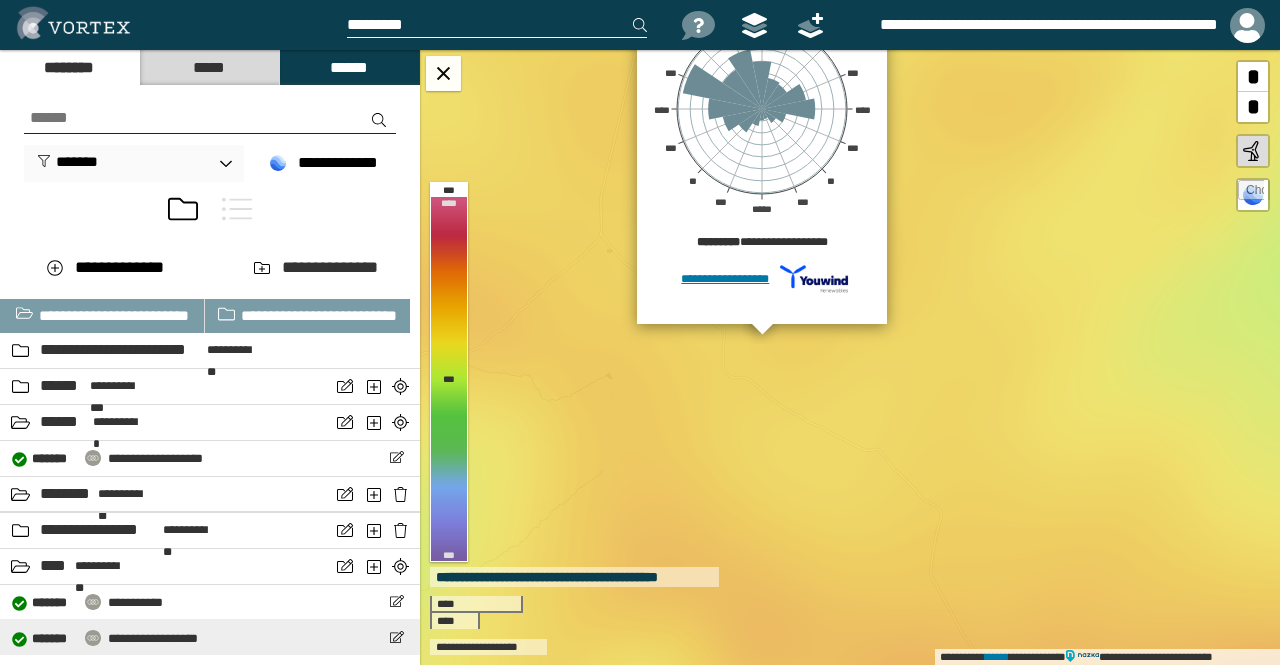 scroll, scrollTop: 0, scrollLeft: 0, axis: both 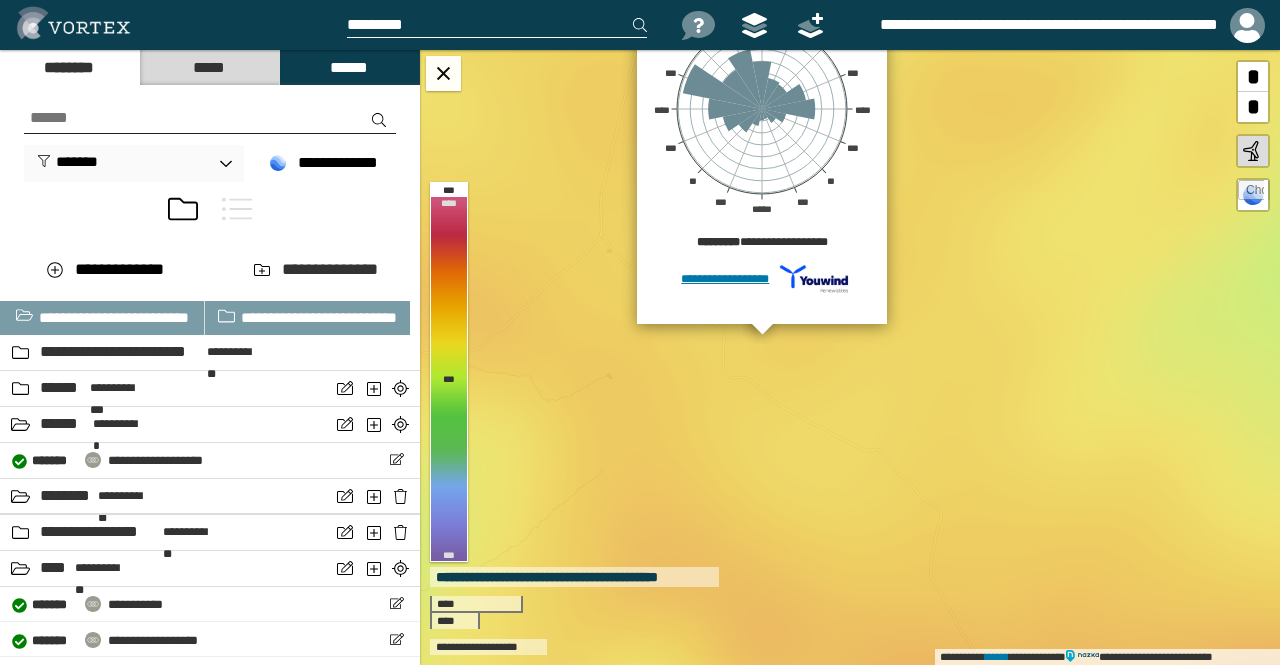 click on "******" at bounding box center (349, 67) 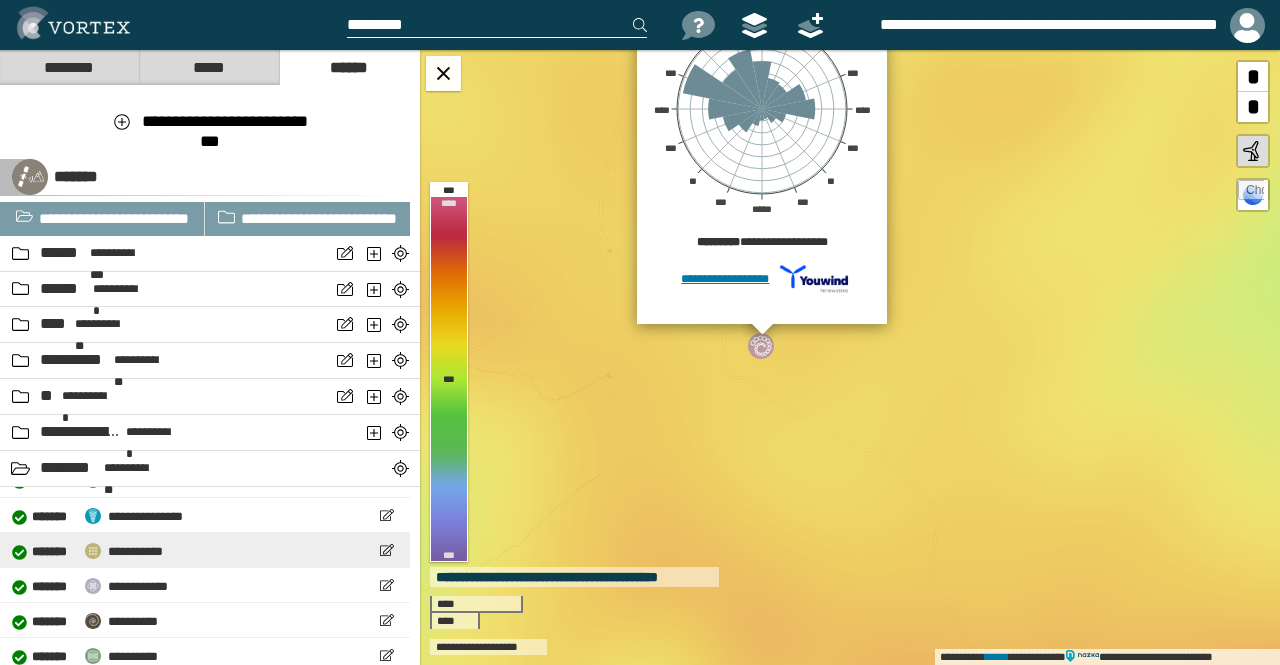 scroll, scrollTop: 96, scrollLeft: 0, axis: vertical 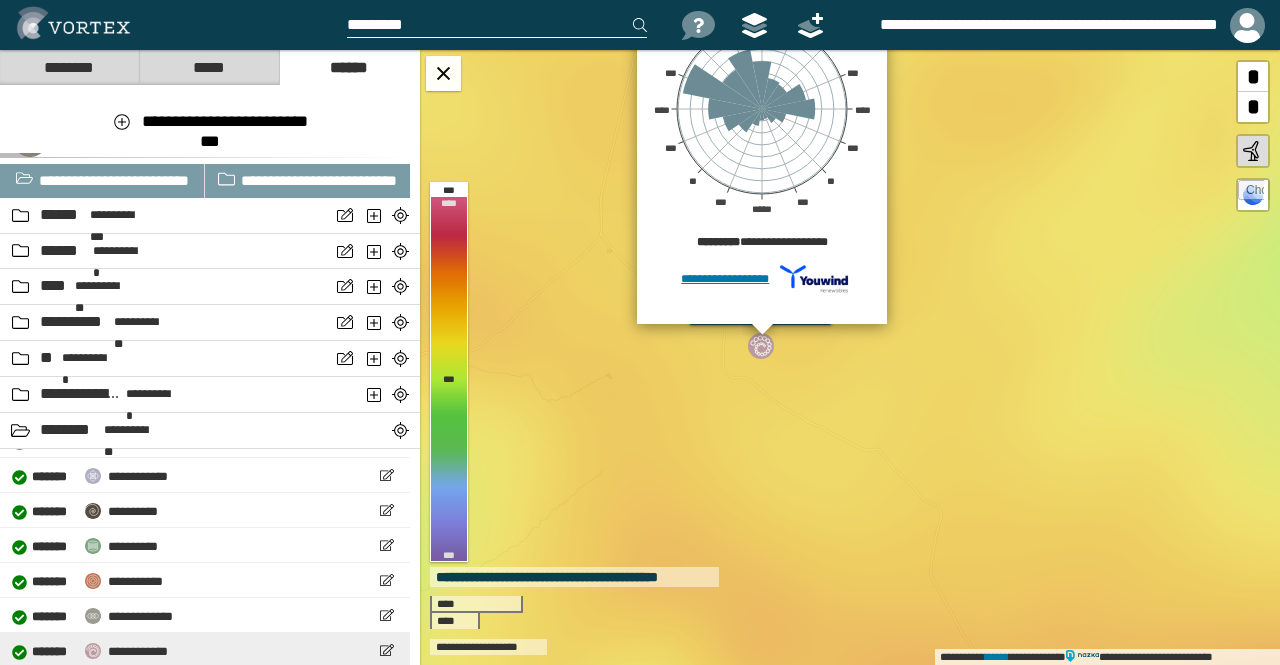 click on "**********" at bounding box center [138, 651] 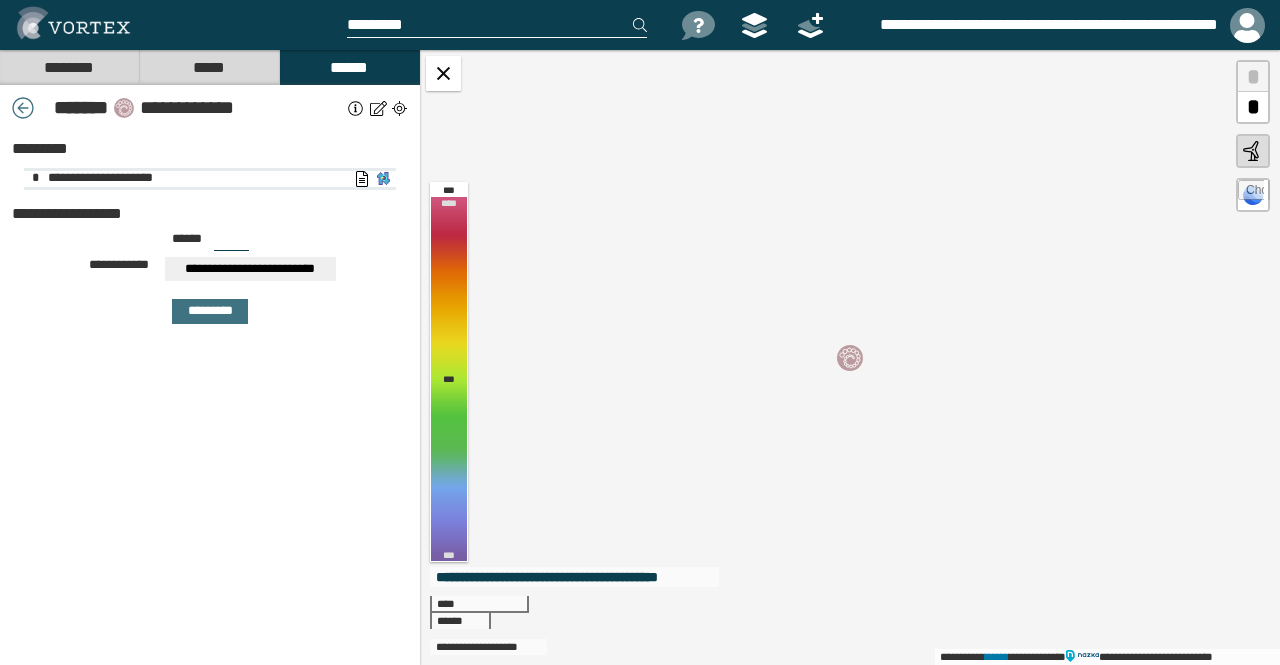 click on "**********" at bounding box center [383, 179] 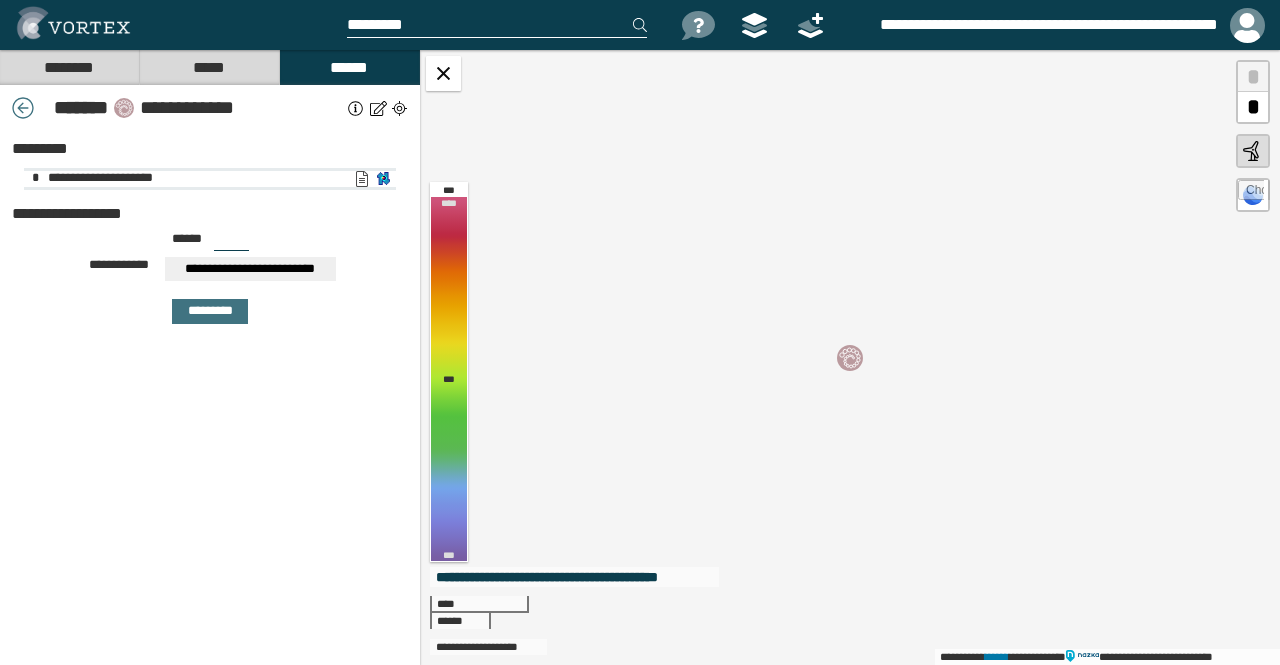 click on "**********" at bounding box center [361, 179] 